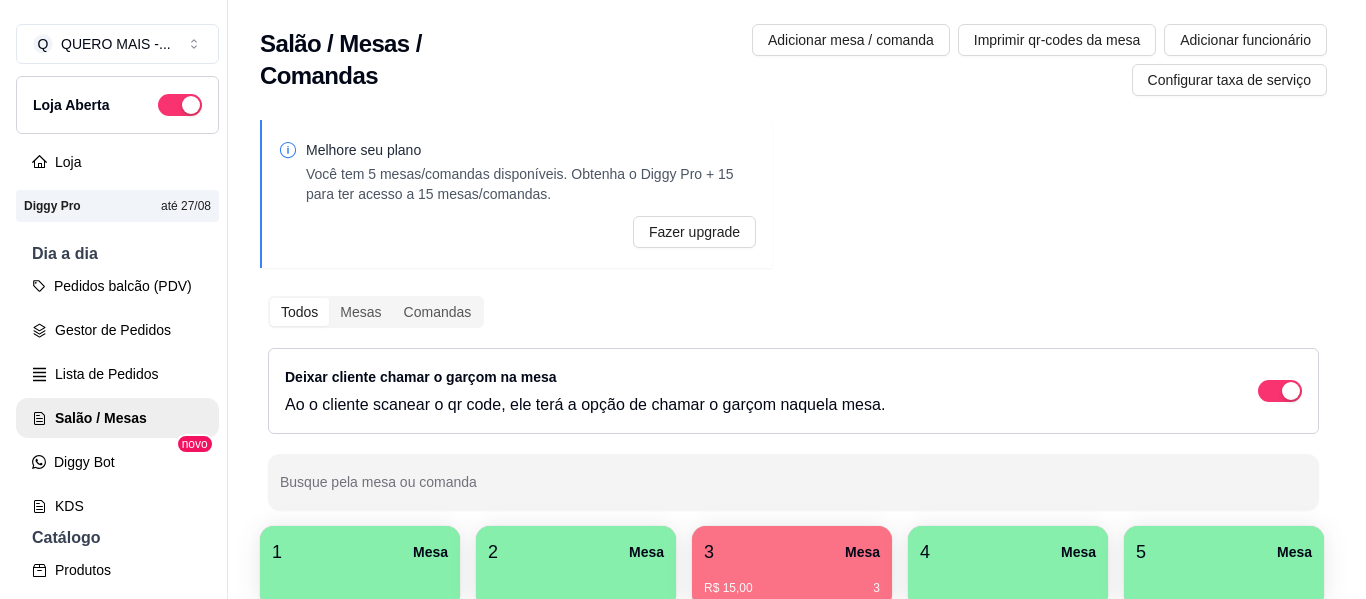 scroll, scrollTop: 0, scrollLeft: 0, axis: both 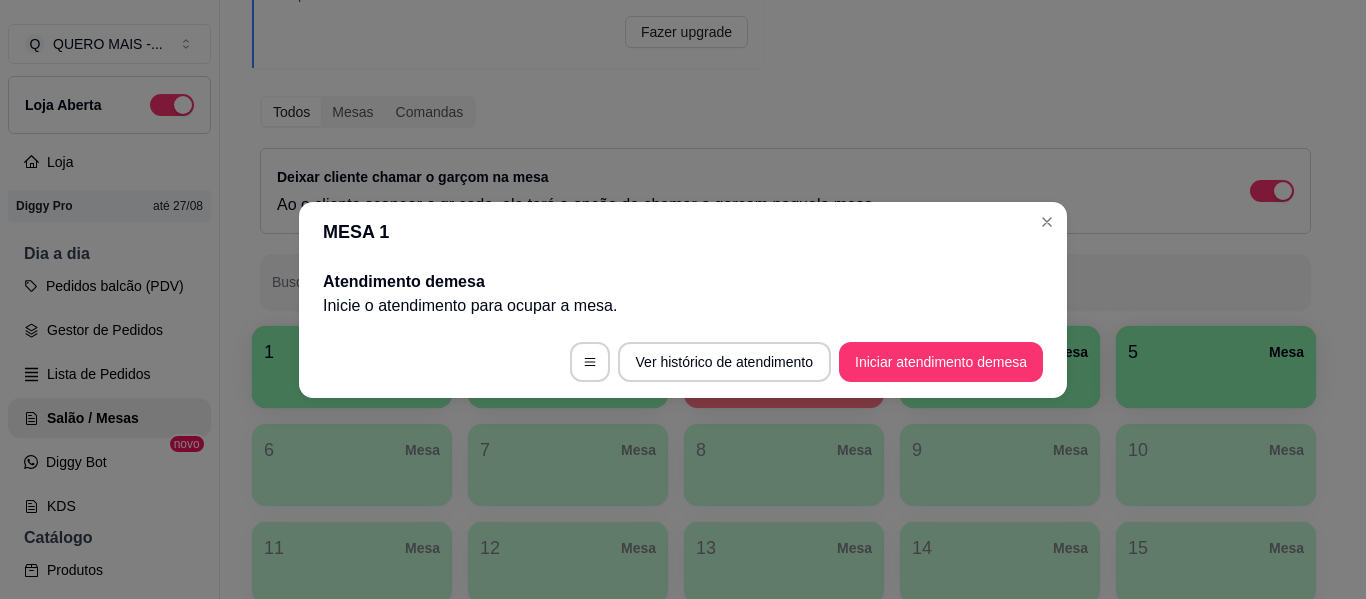 click on "Iniciar atendimento de  mesa" at bounding box center (941, 362) 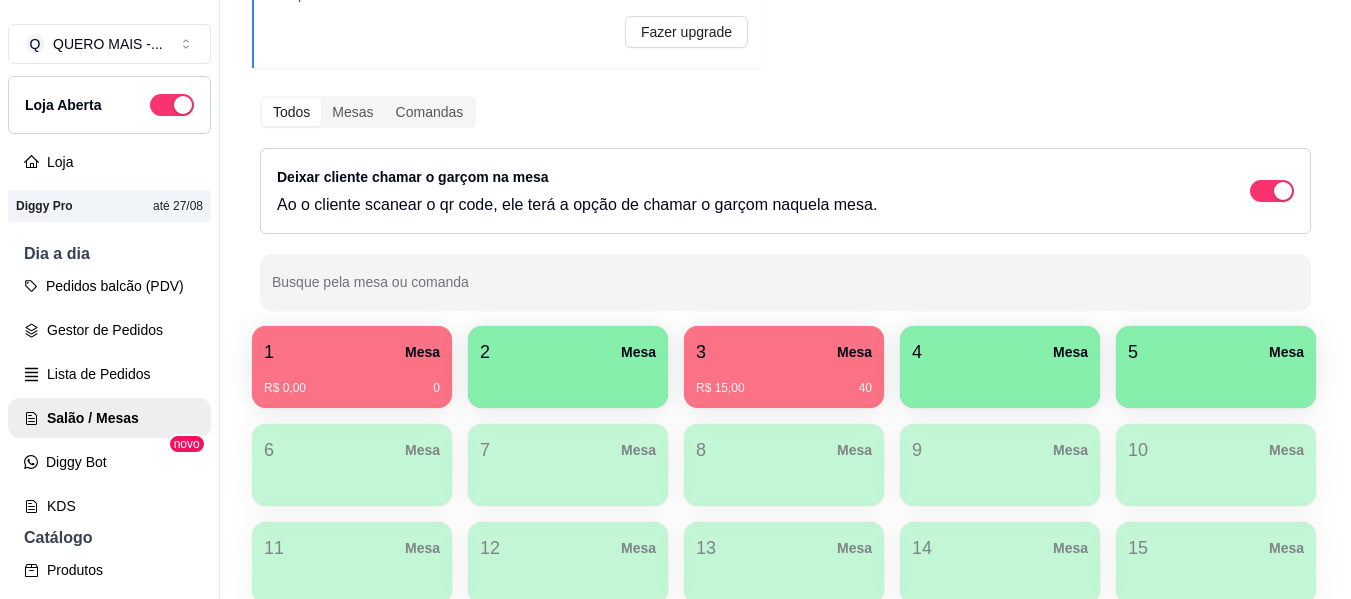 click on "R$ 0,00 0" at bounding box center (352, 381) 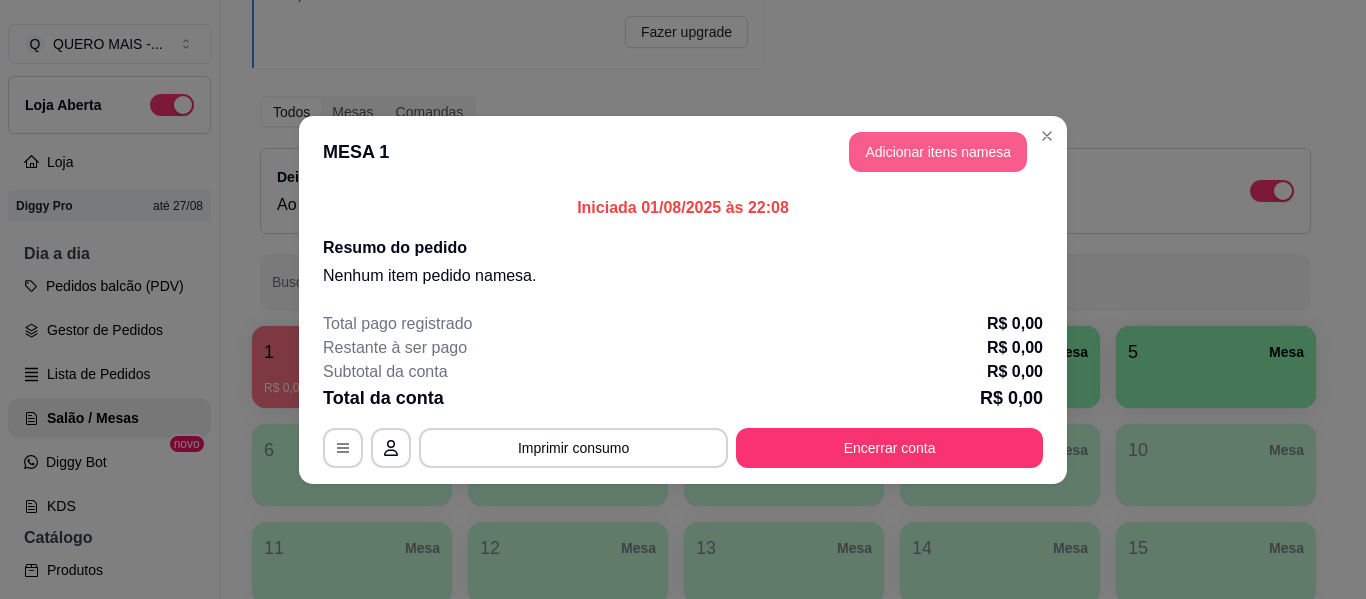 click on "Adicionar itens na  mesa" at bounding box center (938, 152) 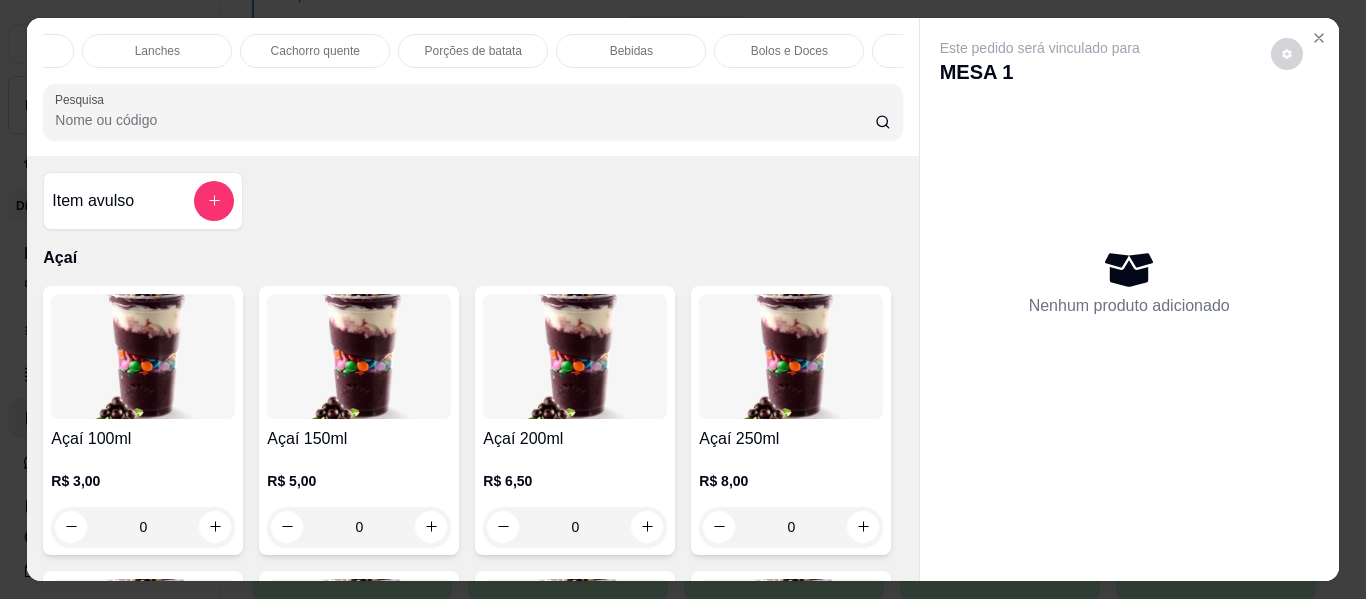 scroll, scrollTop: 0, scrollLeft: 1029, axis: horizontal 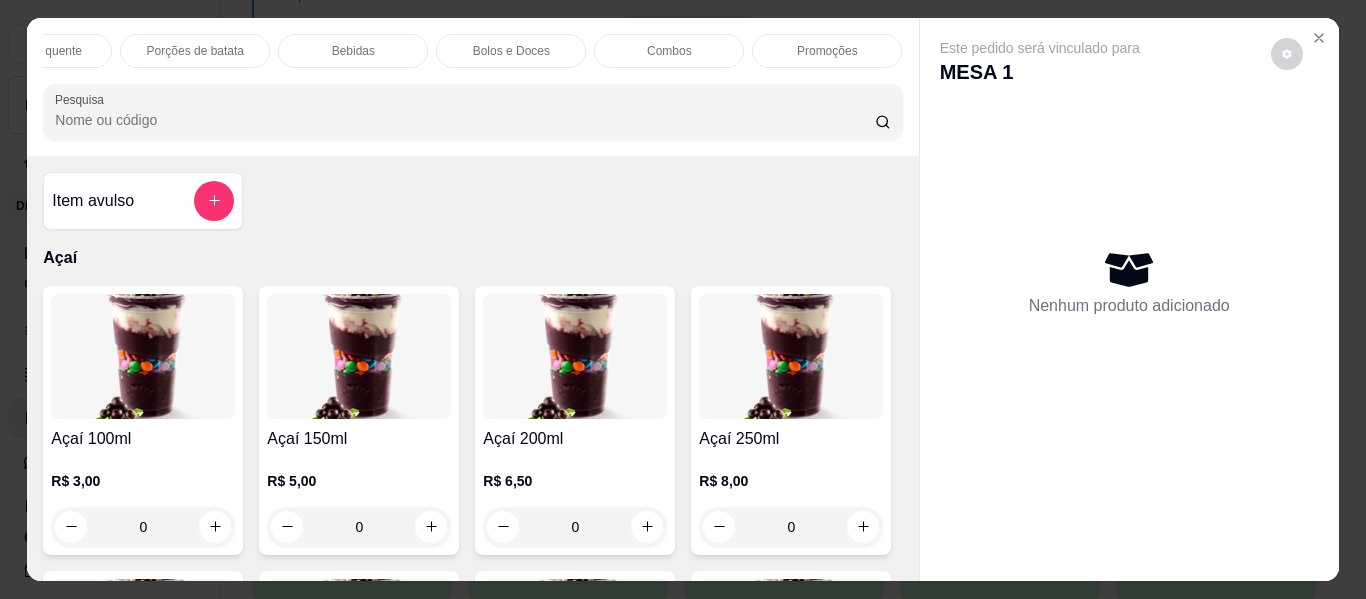 click on "Bebidas" at bounding box center [353, 51] 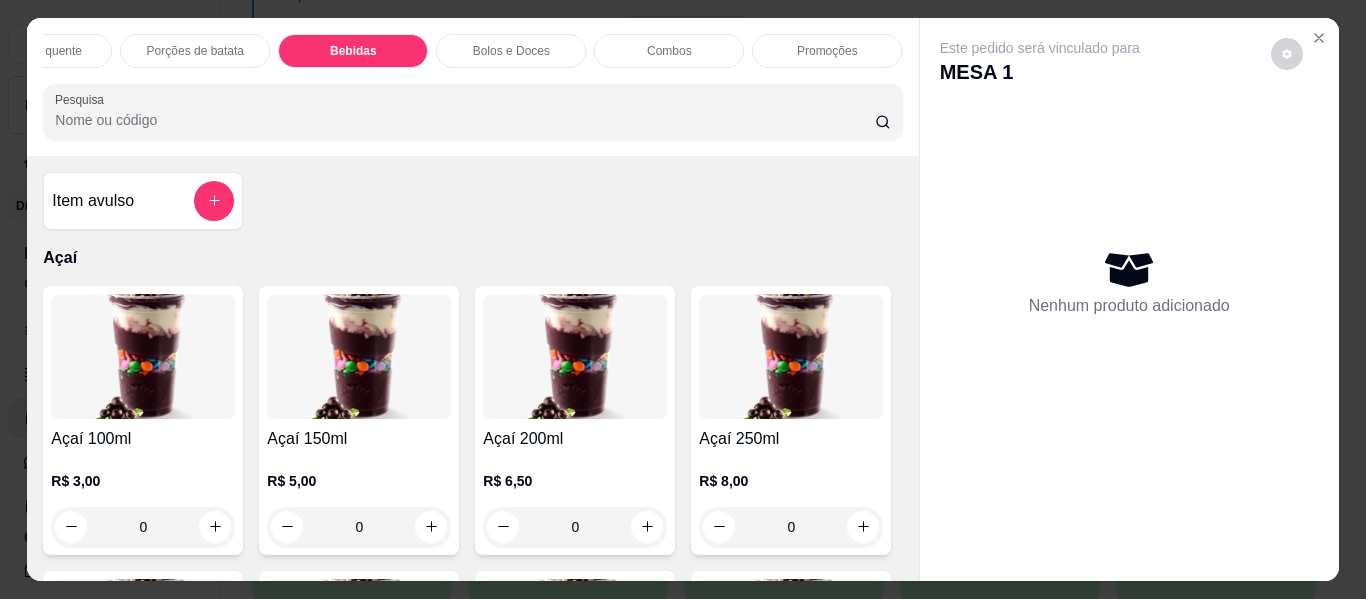 scroll, scrollTop: 5066, scrollLeft: 0, axis: vertical 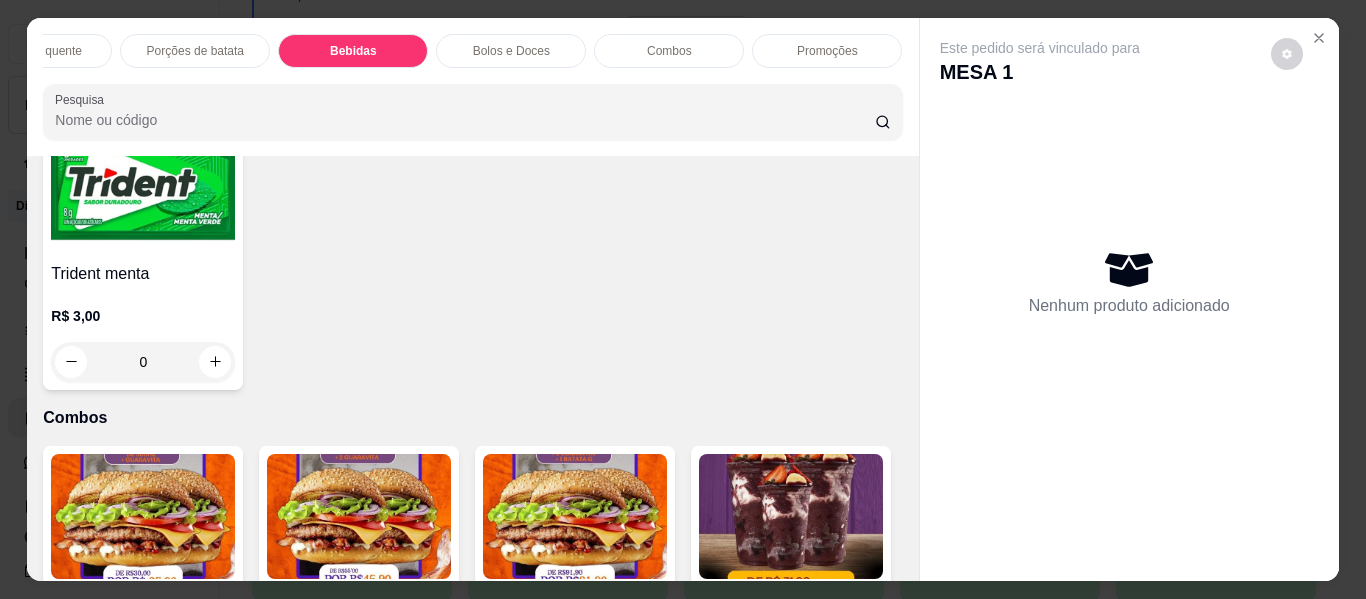 click on "Promoções" at bounding box center [827, 51] 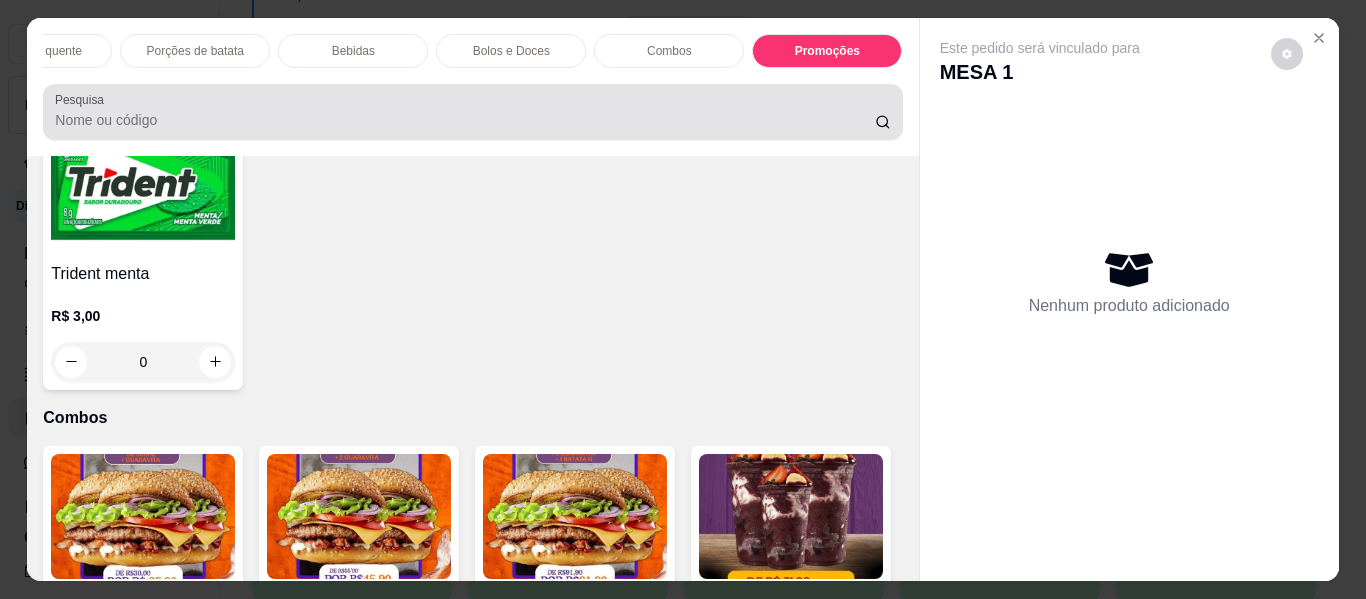 scroll, scrollTop: 7514, scrollLeft: 0, axis: vertical 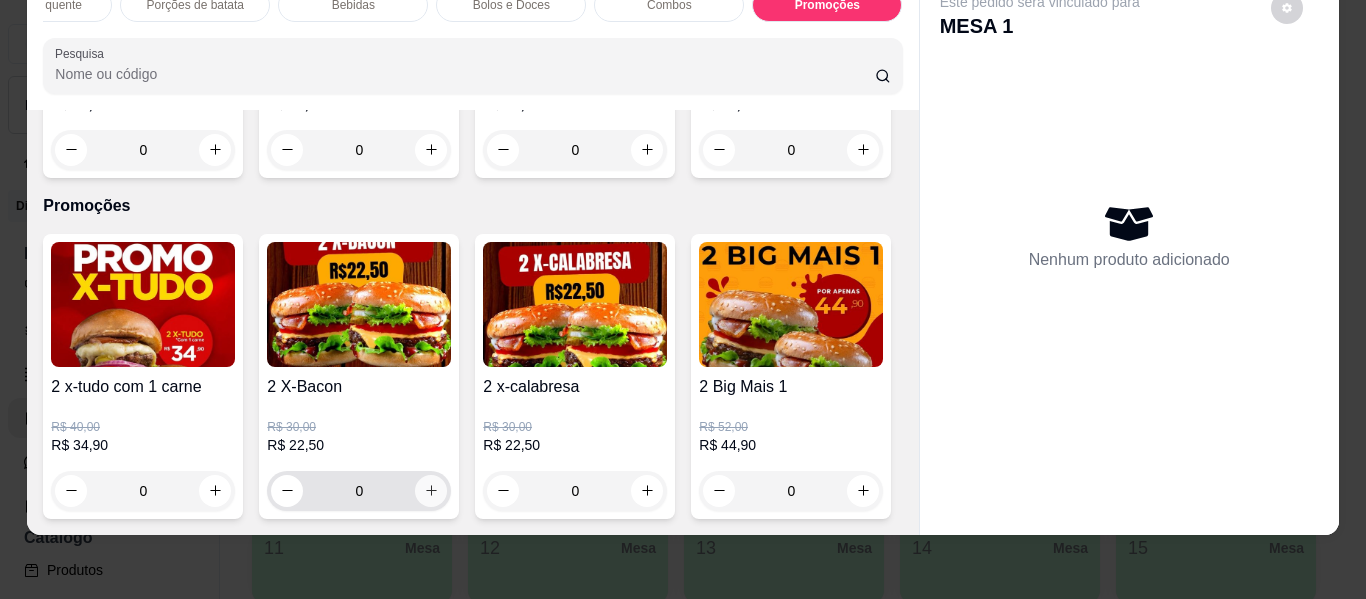 click 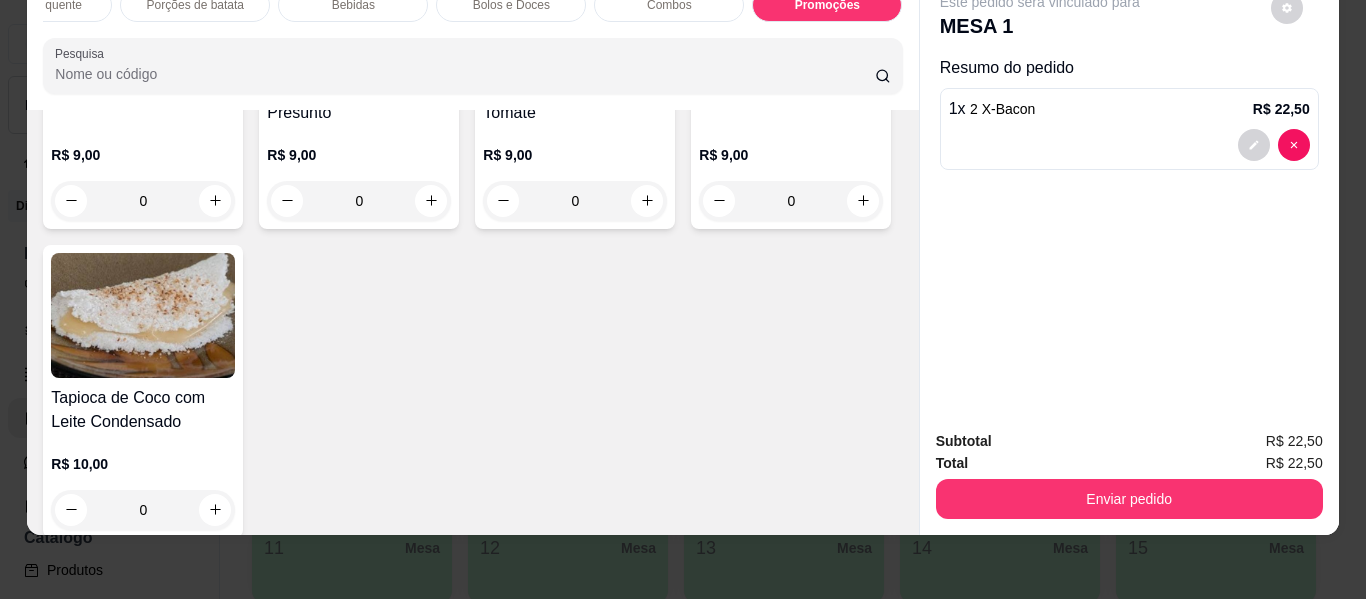 scroll, scrollTop: 0, scrollLeft: 0, axis: both 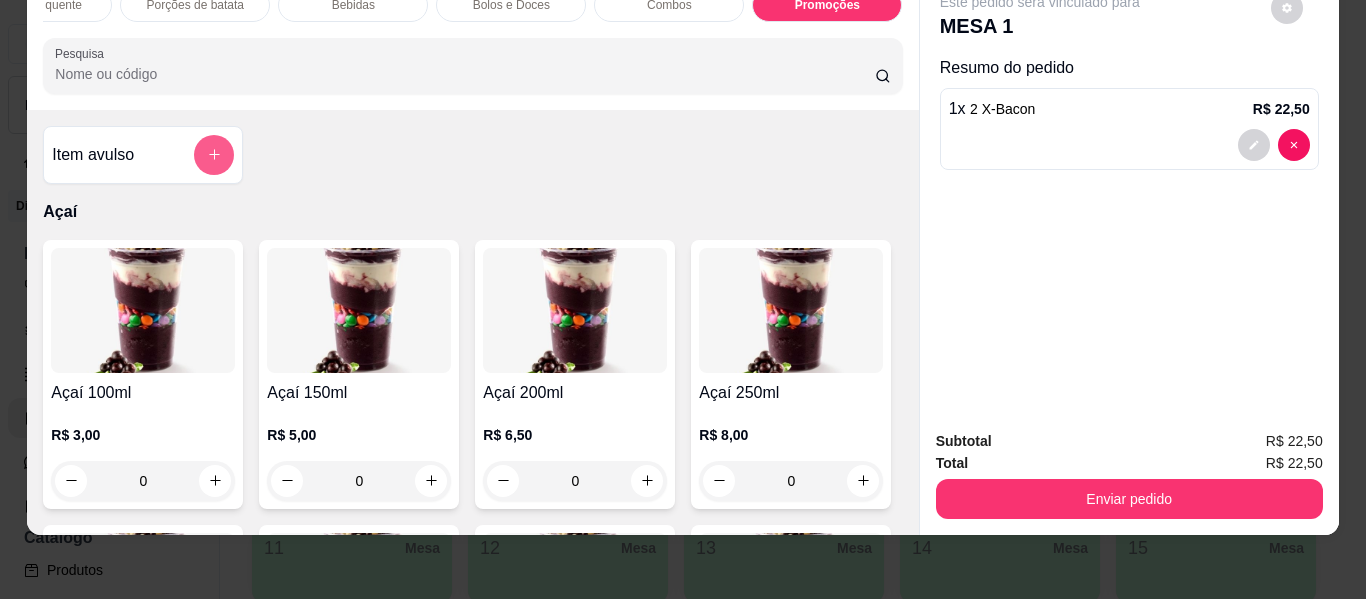 click 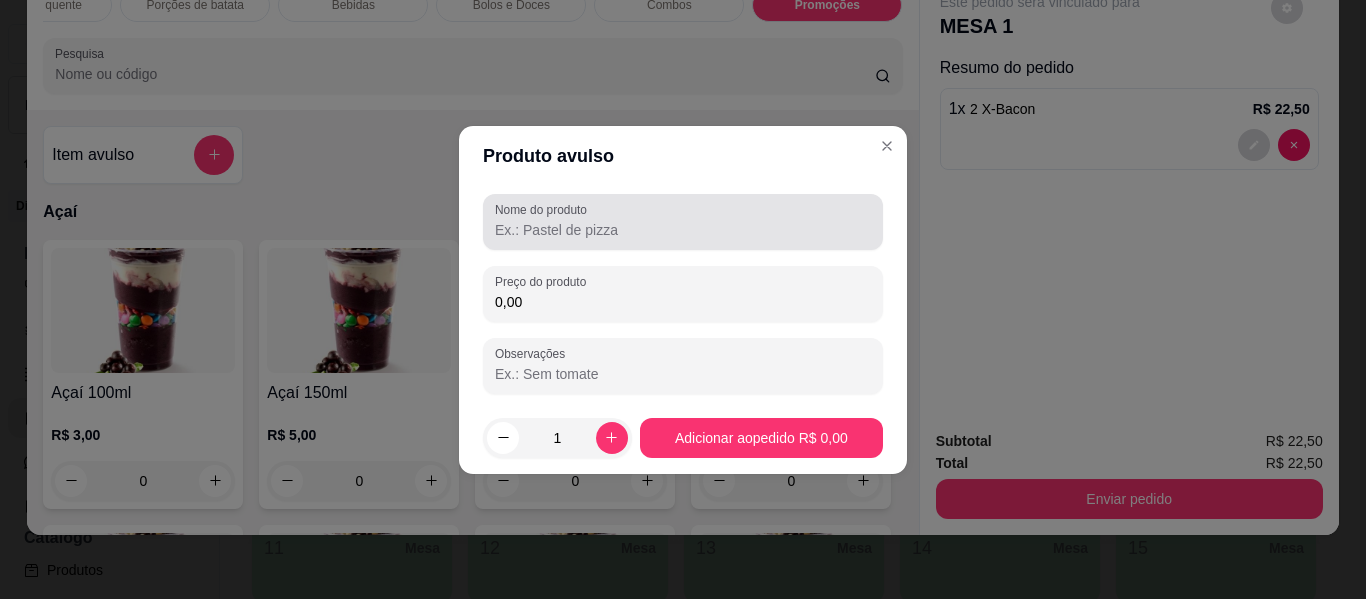click on "Nome do produto" at bounding box center [683, 230] 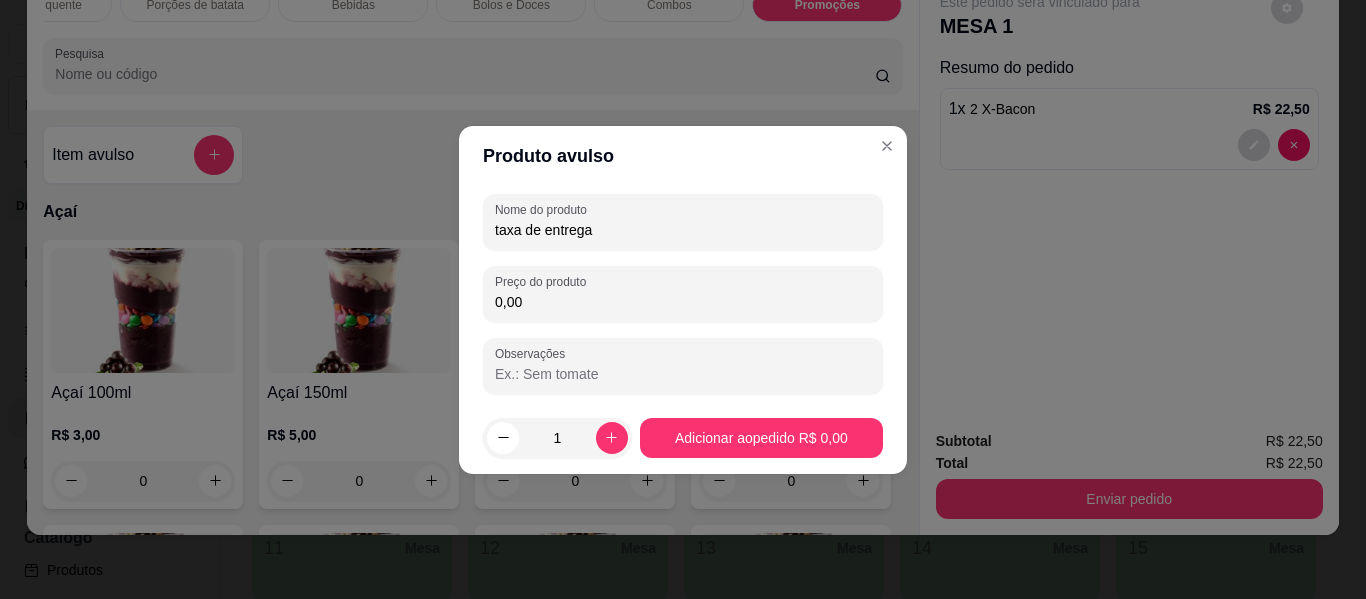 type on "taxa de entrega" 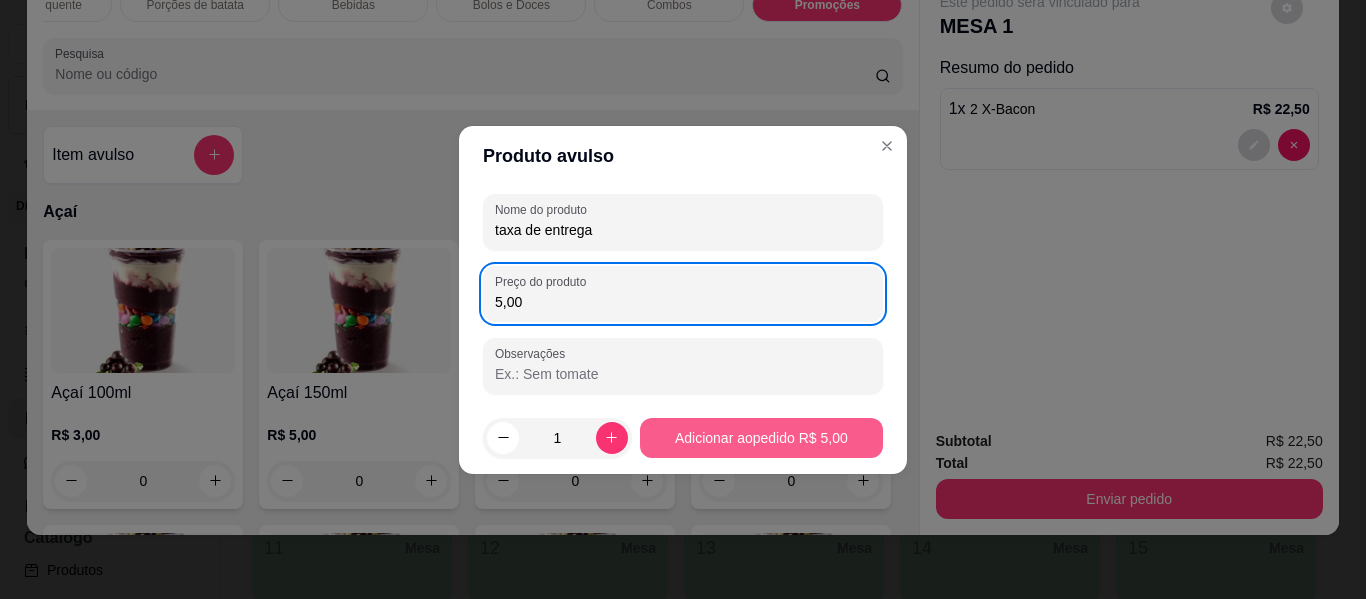 type on "5,00" 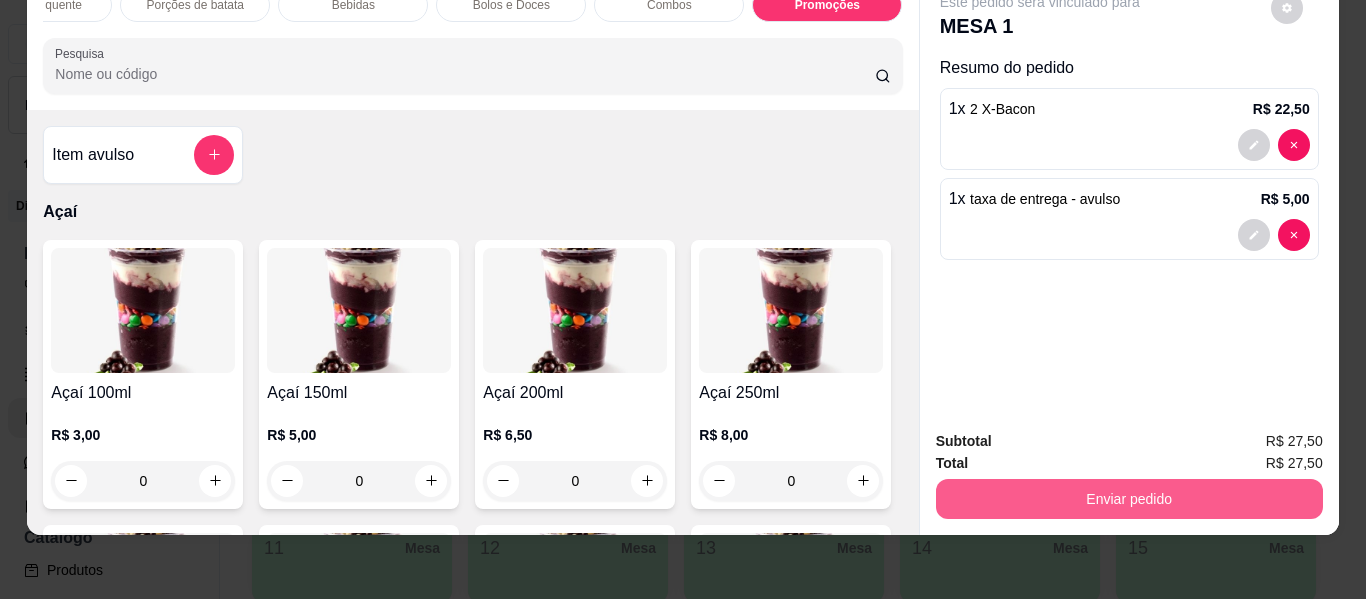 click on "Enviar pedido" at bounding box center [1129, 499] 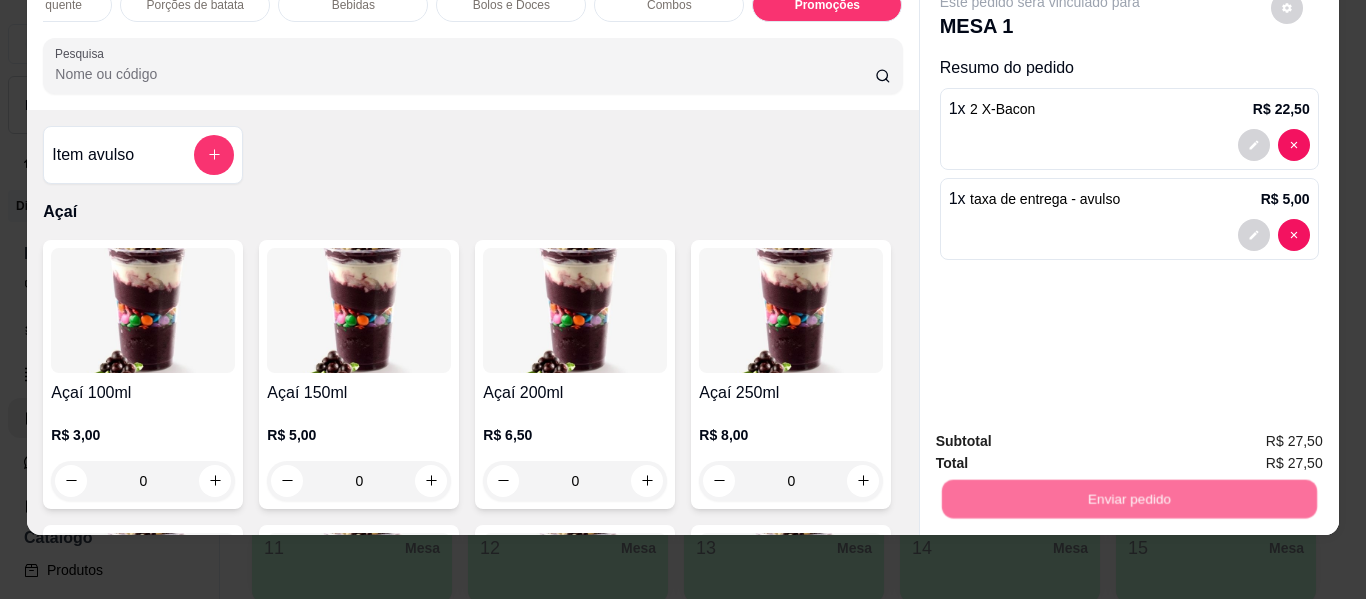 click on "Não registrar e enviar pedido" at bounding box center [1063, 434] 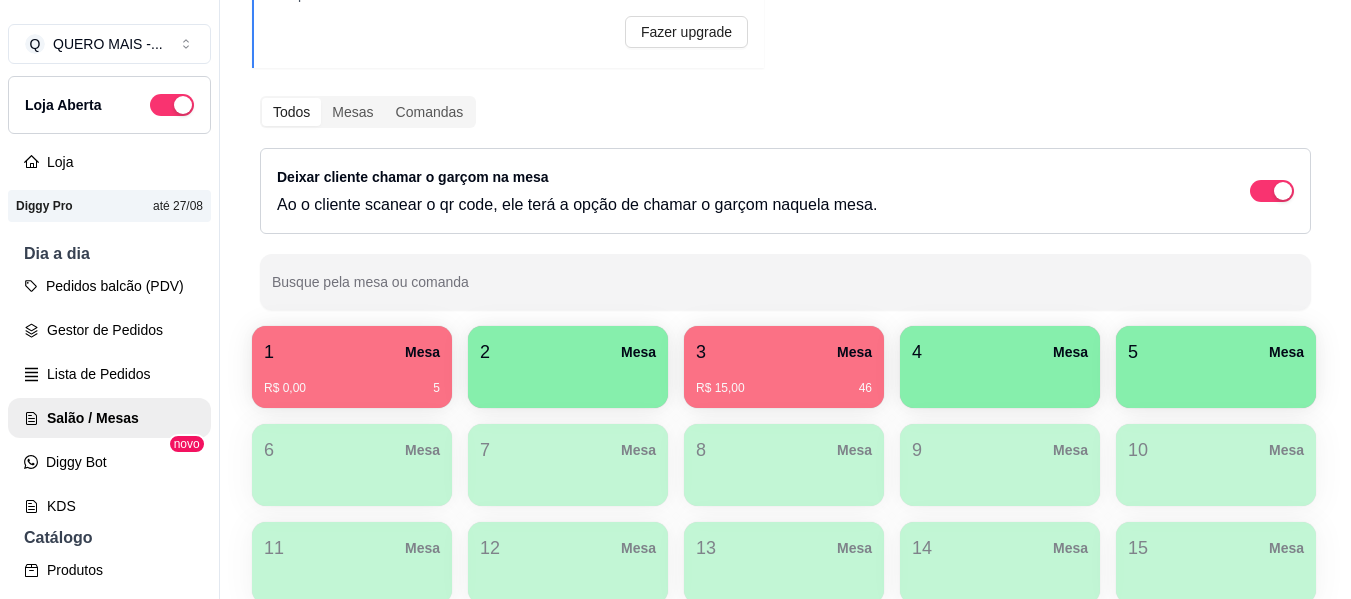 click on "3 Mesa" at bounding box center (784, 352) 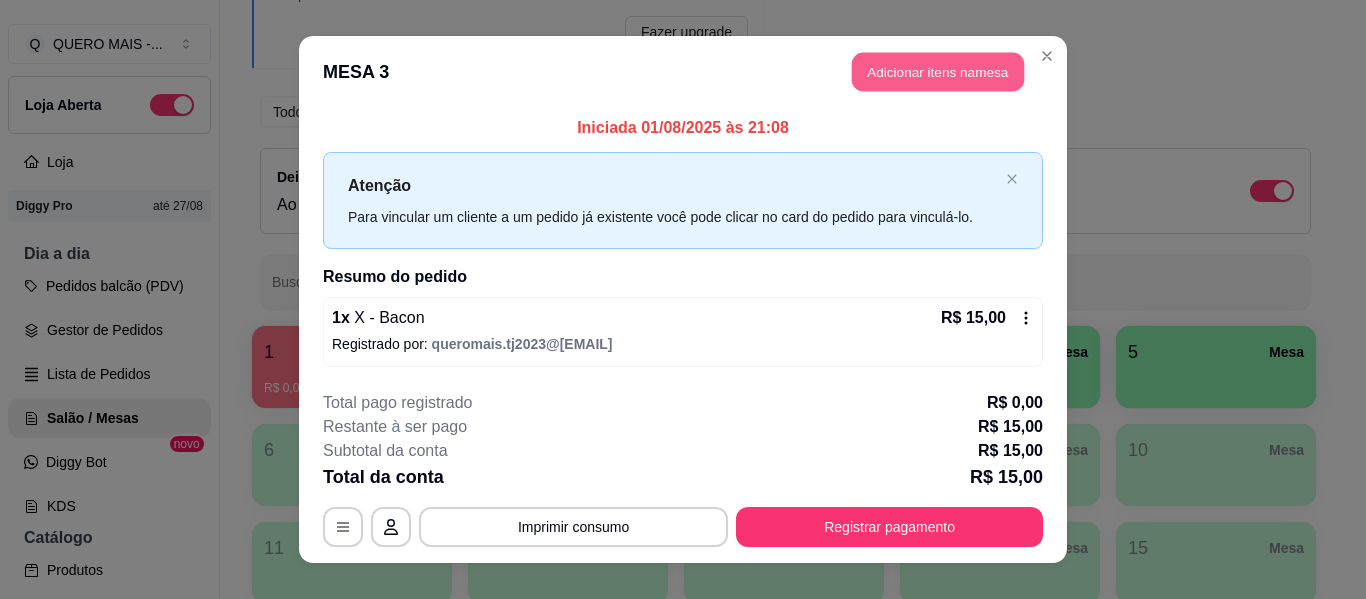 click on "Adicionar itens na  mesa" at bounding box center (938, 72) 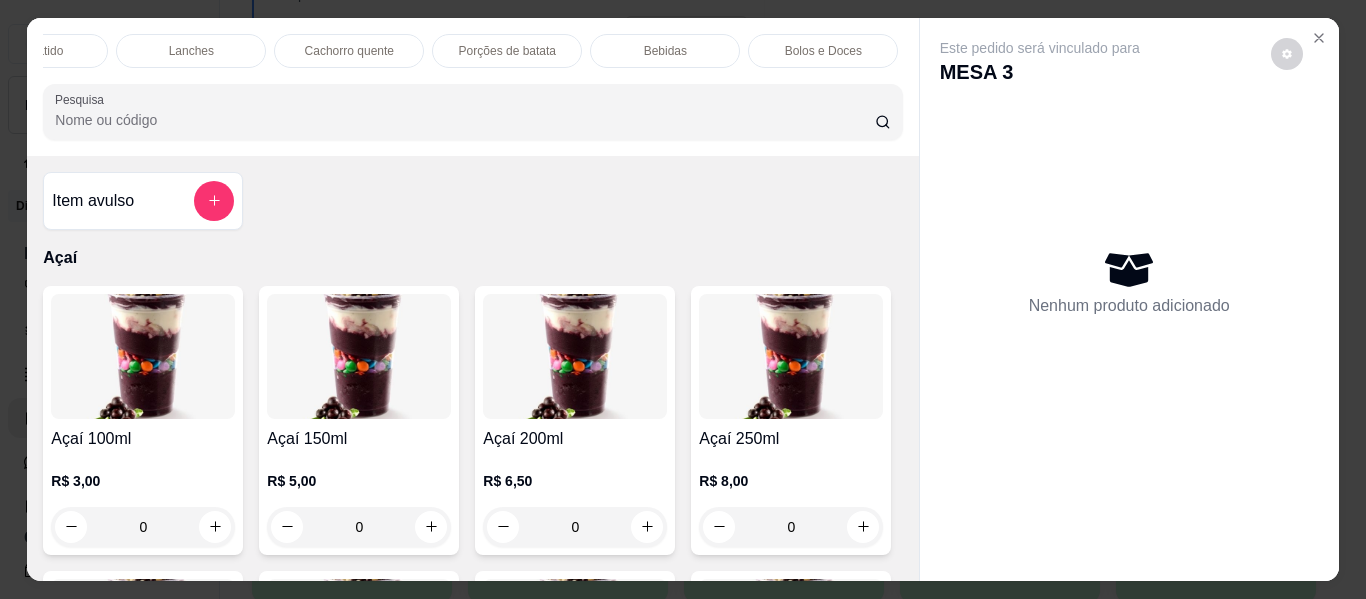 scroll, scrollTop: 0, scrollLeft: 816, axis: horizontal 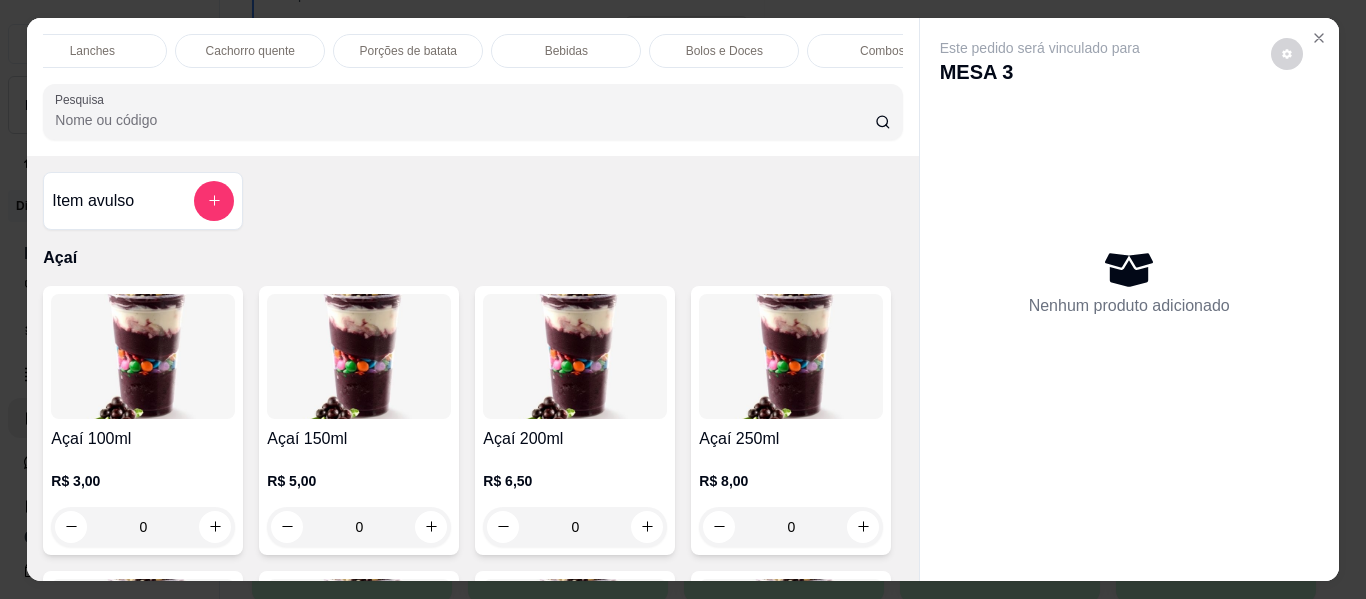 click on "Bebidas" at bounding box center (566, 51) 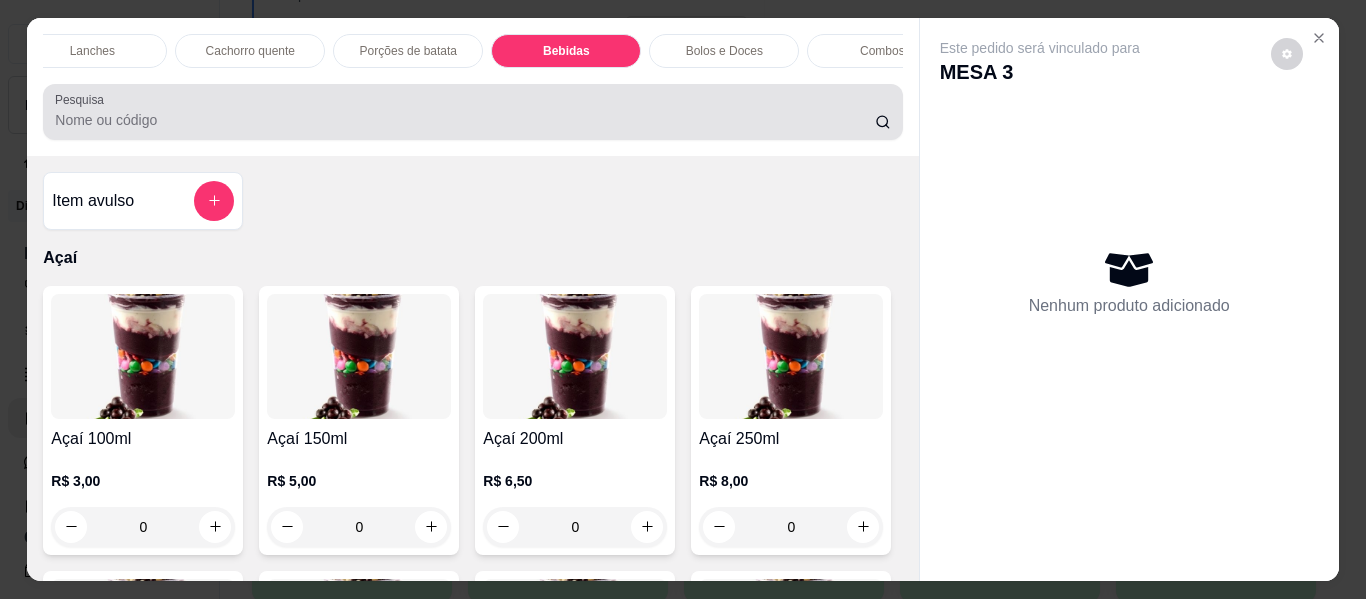 scroll, scrollTop: 5066, scrollLeft: 0, axis: vertical 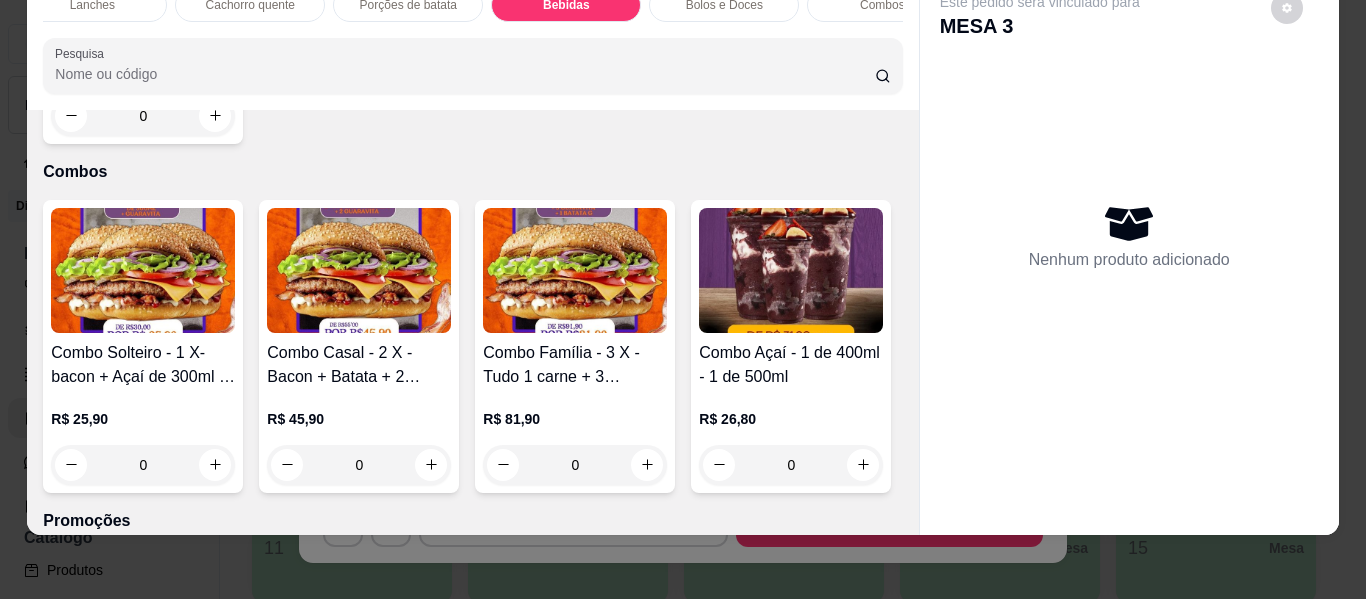 click 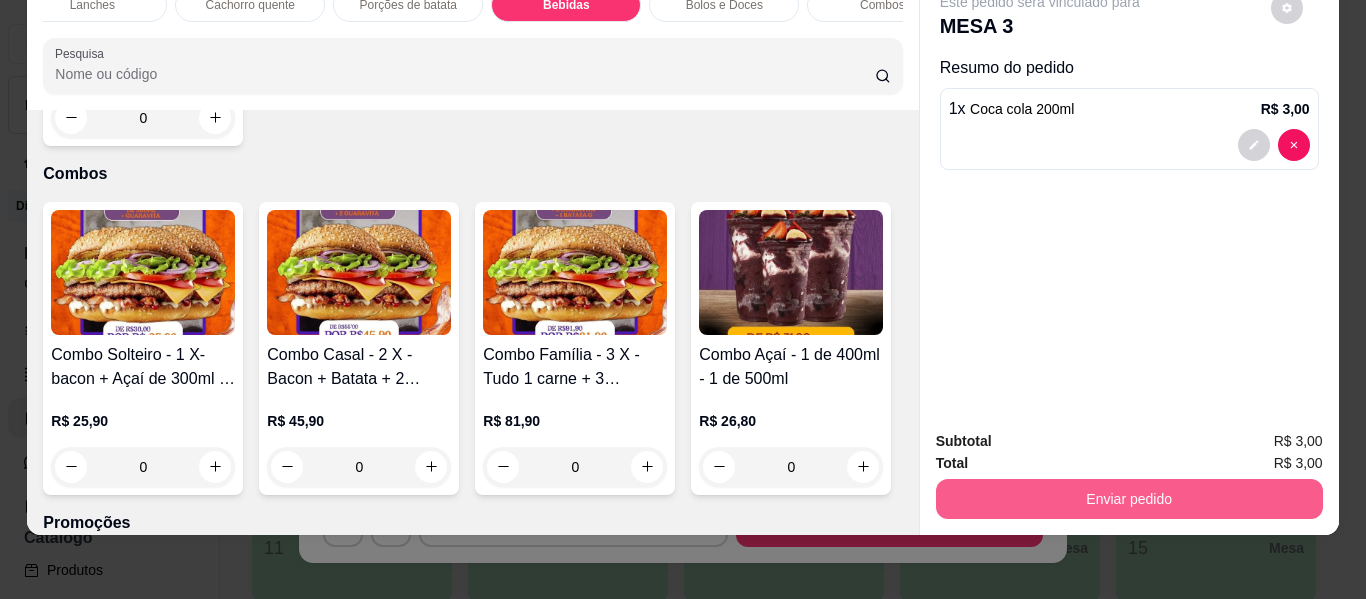 click on "Enviar pedido" at bounding box center [1129, 499] 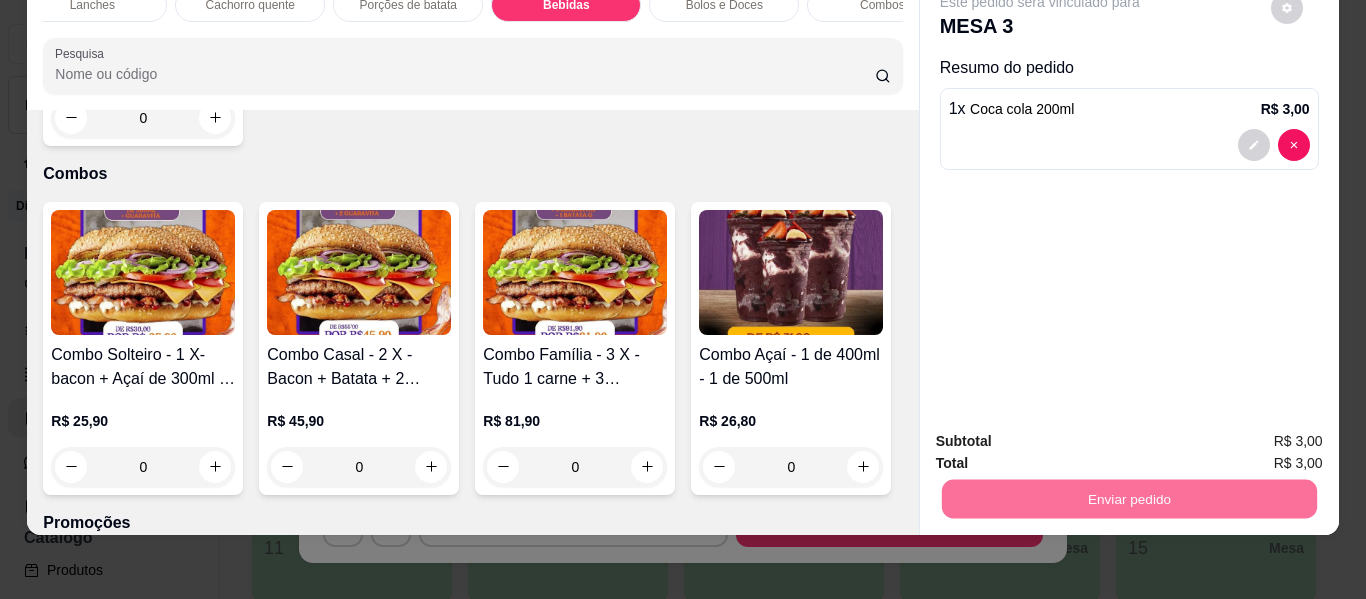 click on "Não registrar e enviar pedido" at bounding box center (1063, 434) 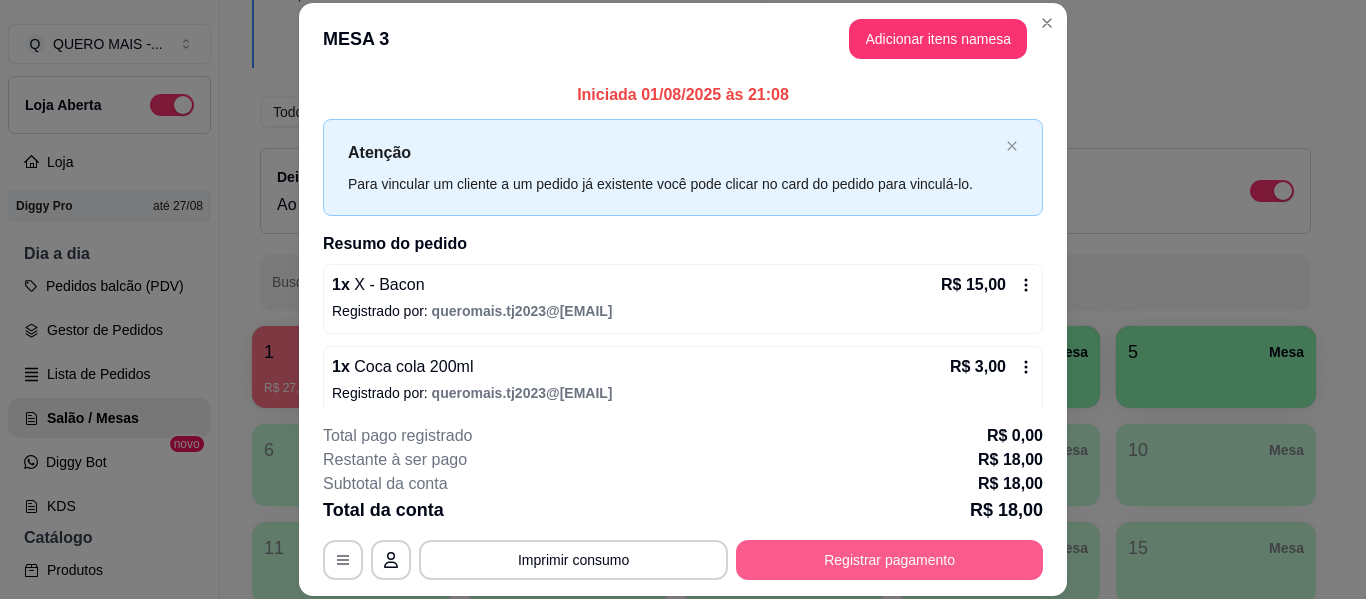click on "Registrar pagamento" at bounding box center [889, 560] 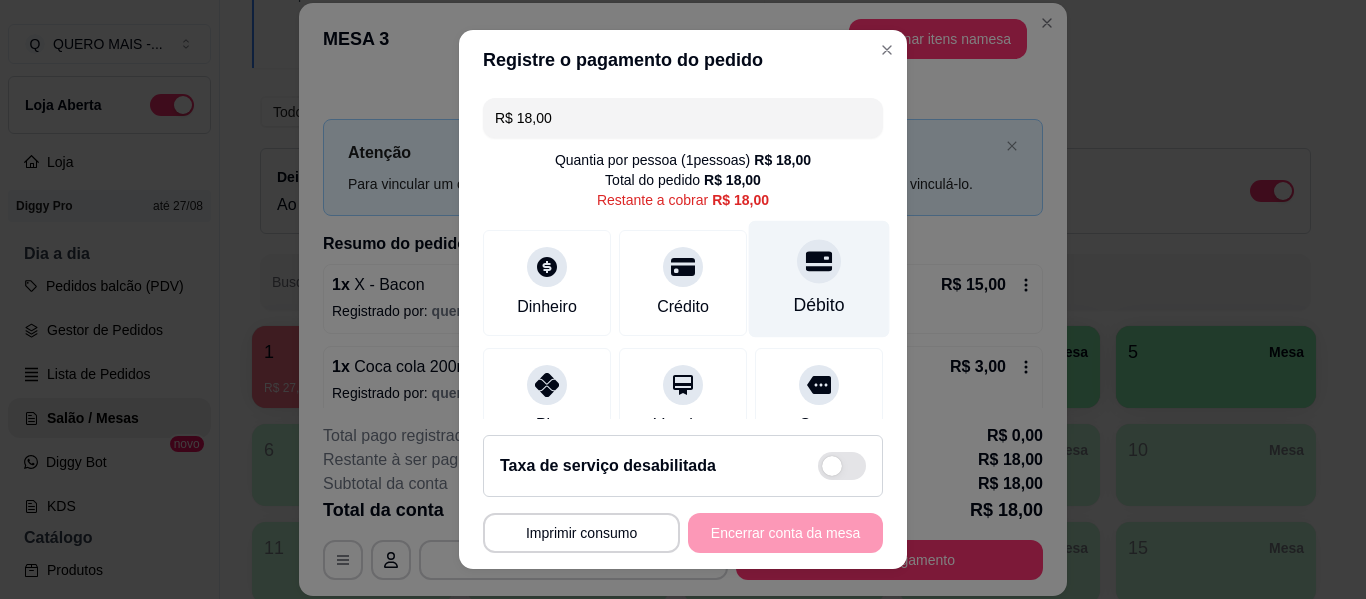 click at bounding box center (819, 261) 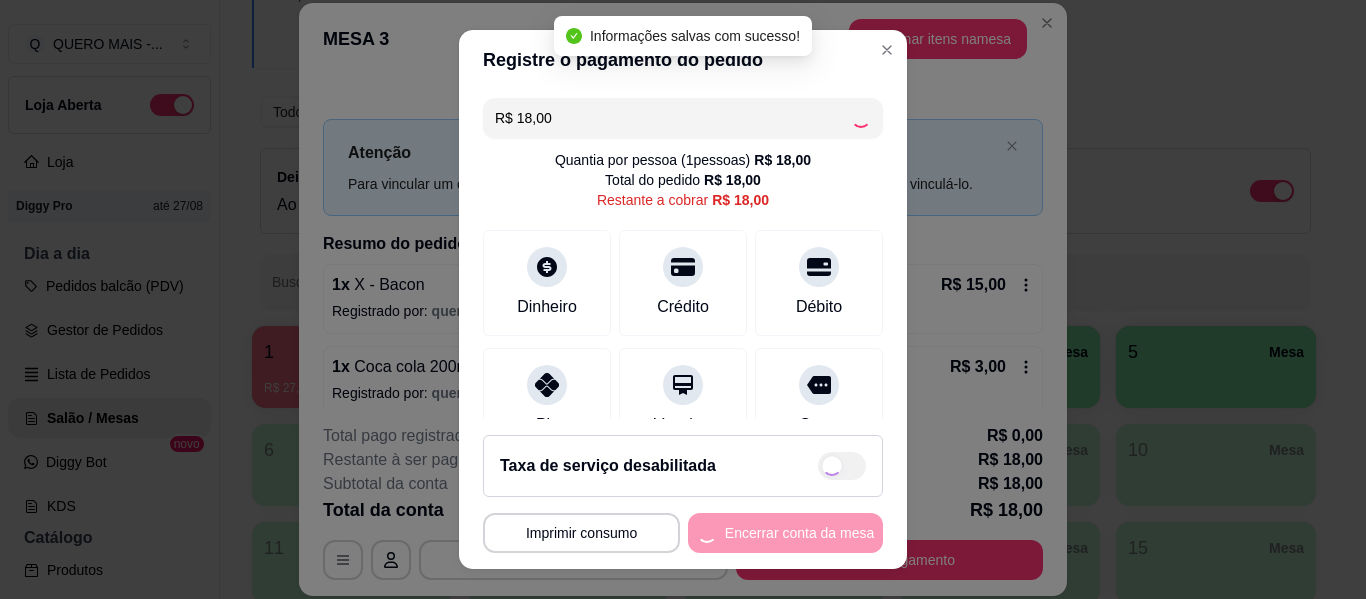 type on "R$ 0,00" 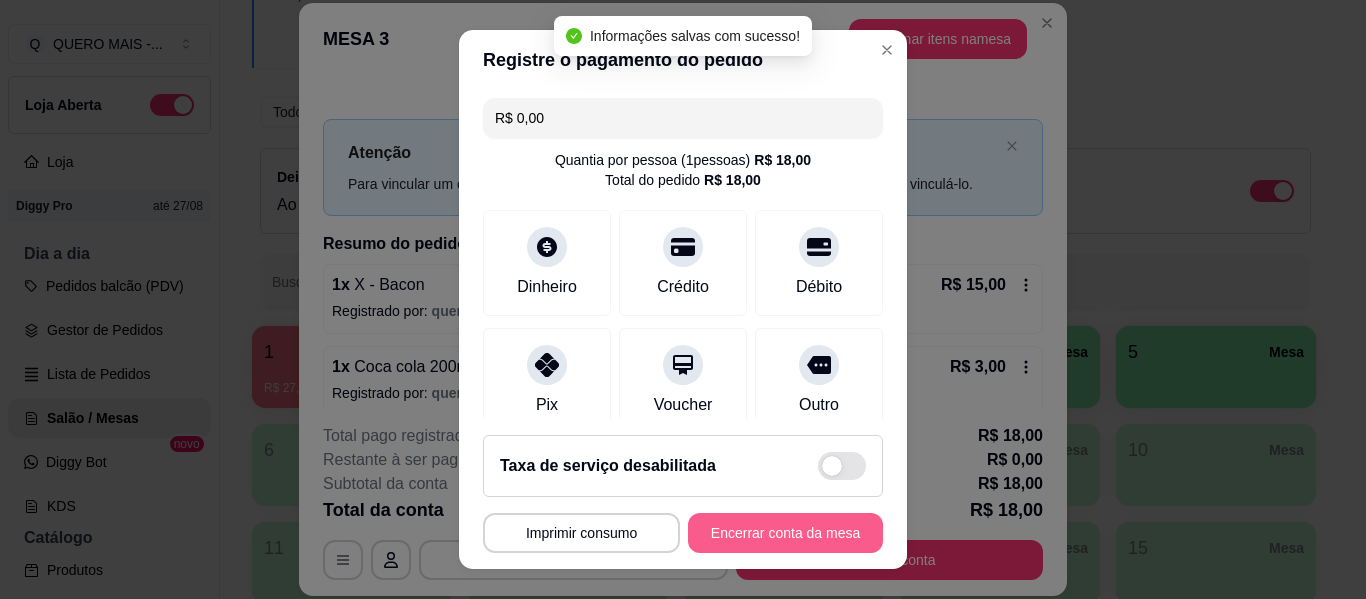 click on "Encerrar conta da mesa" at bounding box center (785, 533) 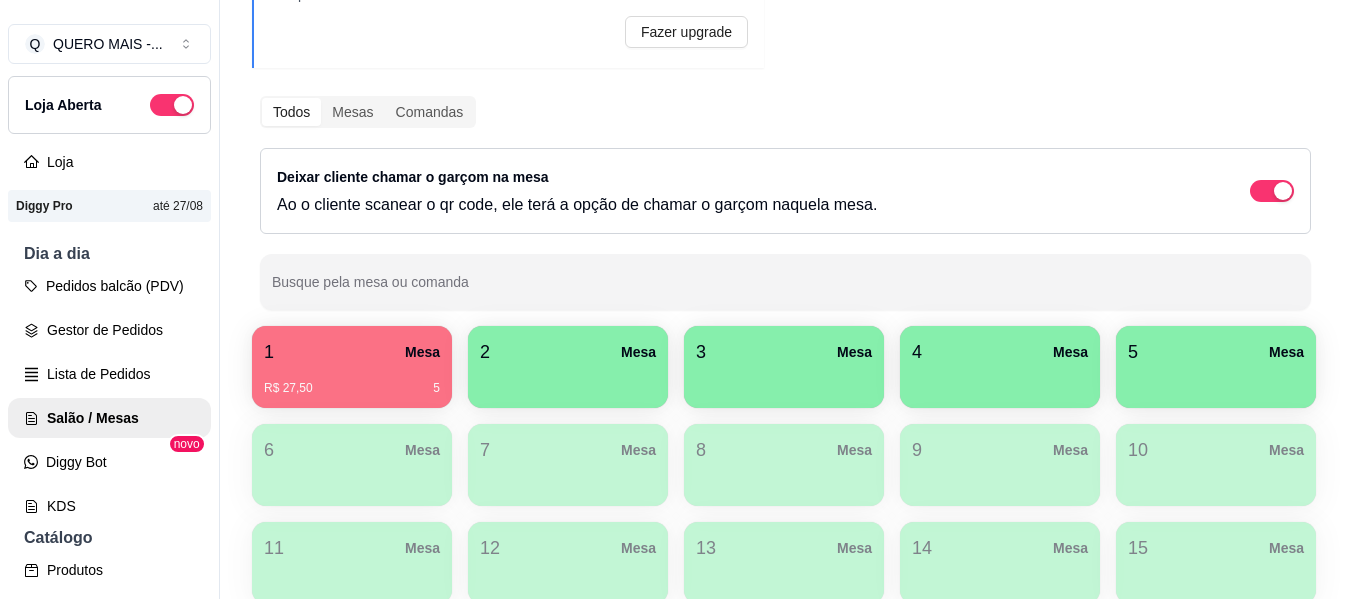 click at bounding box center (568, 381) 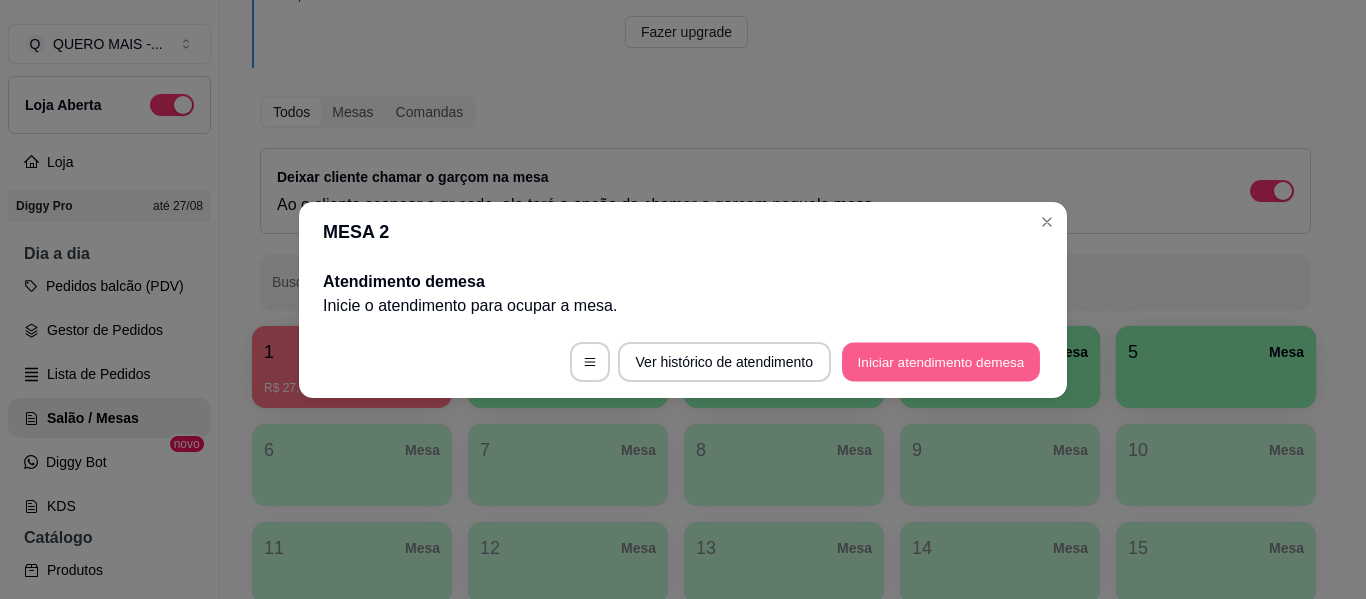 click on "Iniciar atendimento de  mesa" at bounding box center (941, 361) 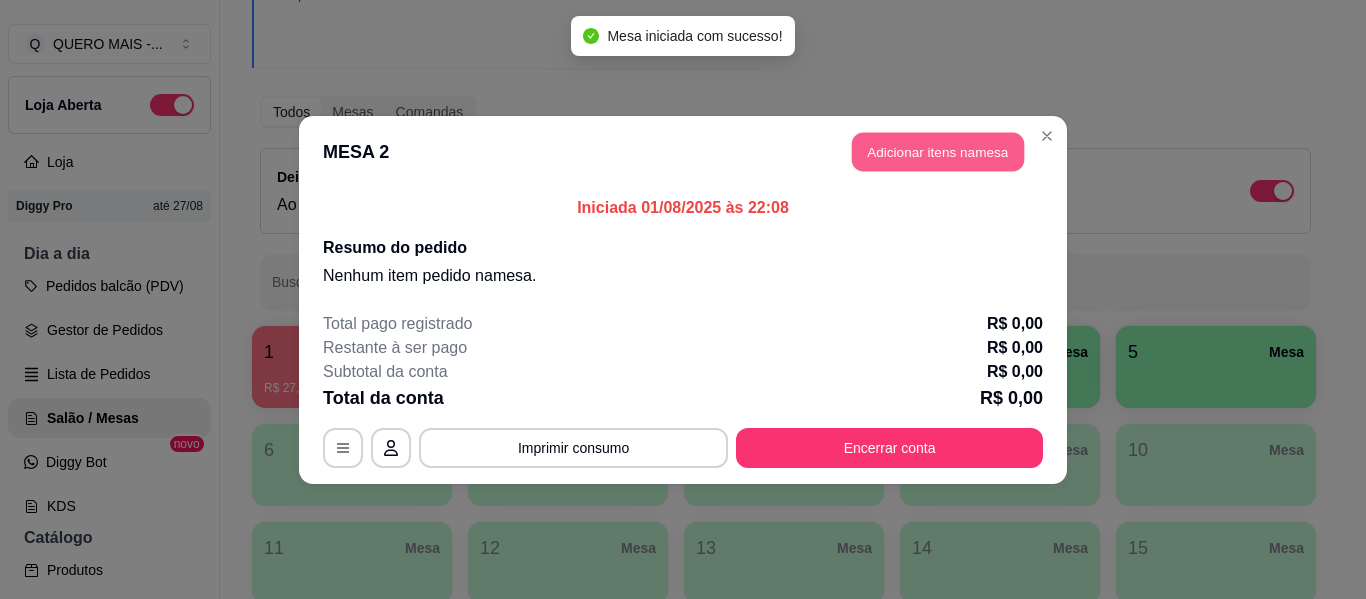 click on "Adicionar itens na  mesa" at bounding box center [938, 151] 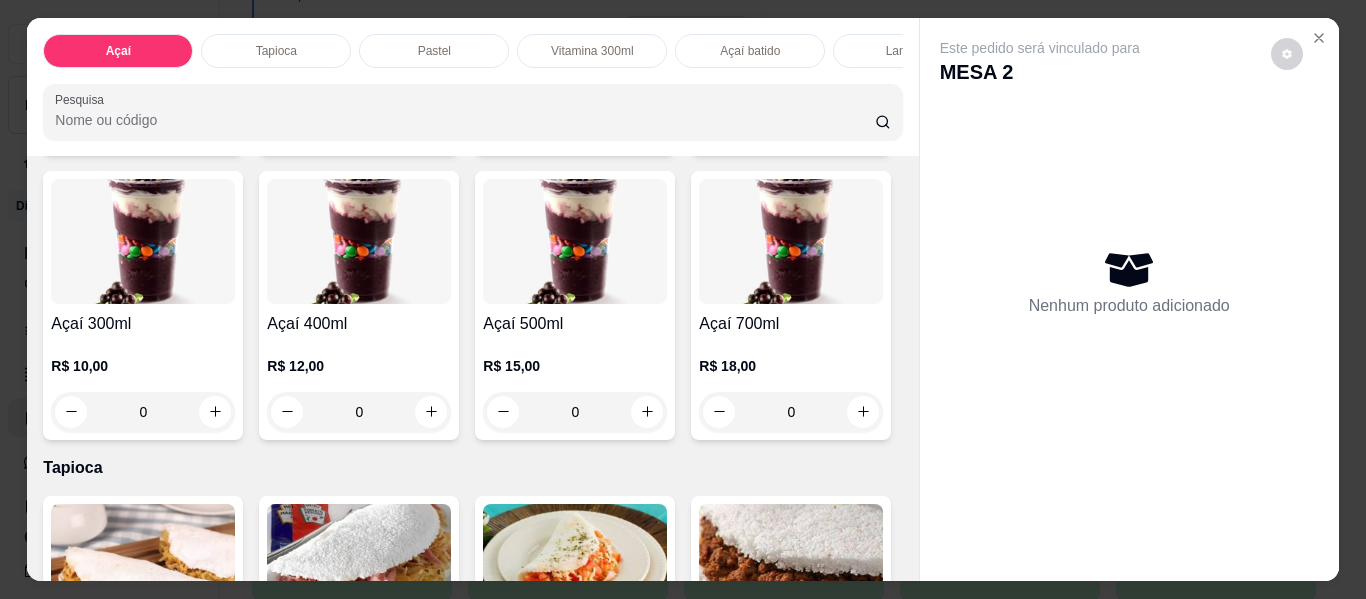 scroll, scrollTop: 600, scrollLeft: 0, axis: vertical 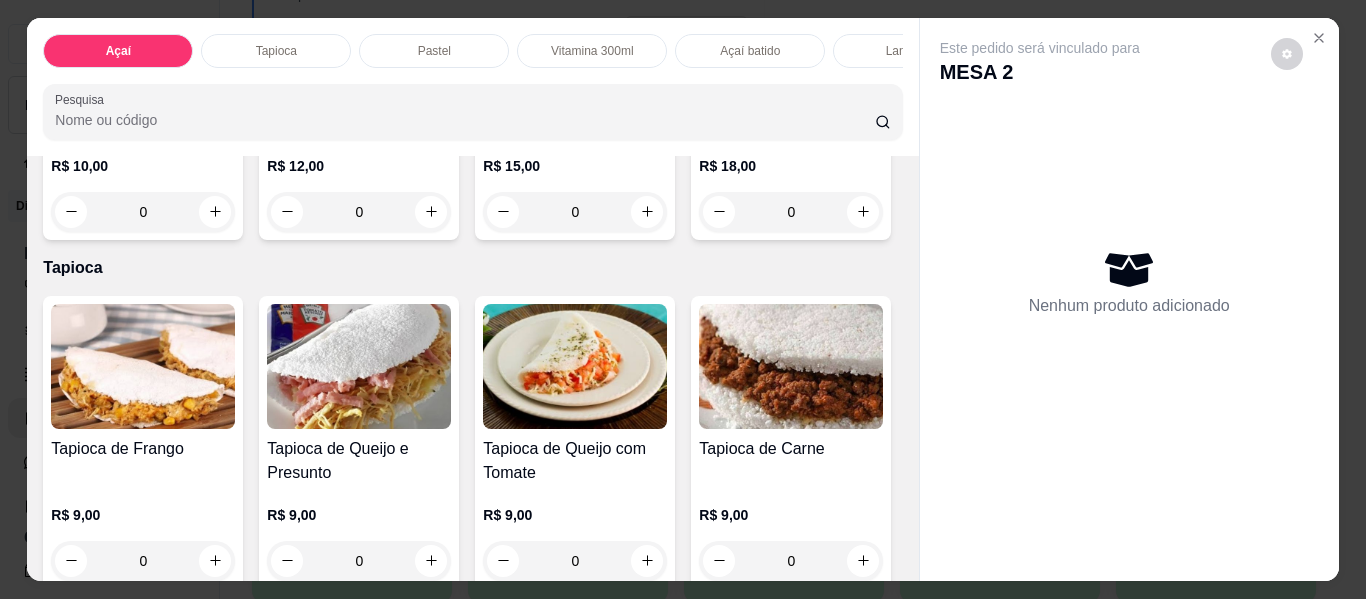click on "0" at bounding box center (575, 212) 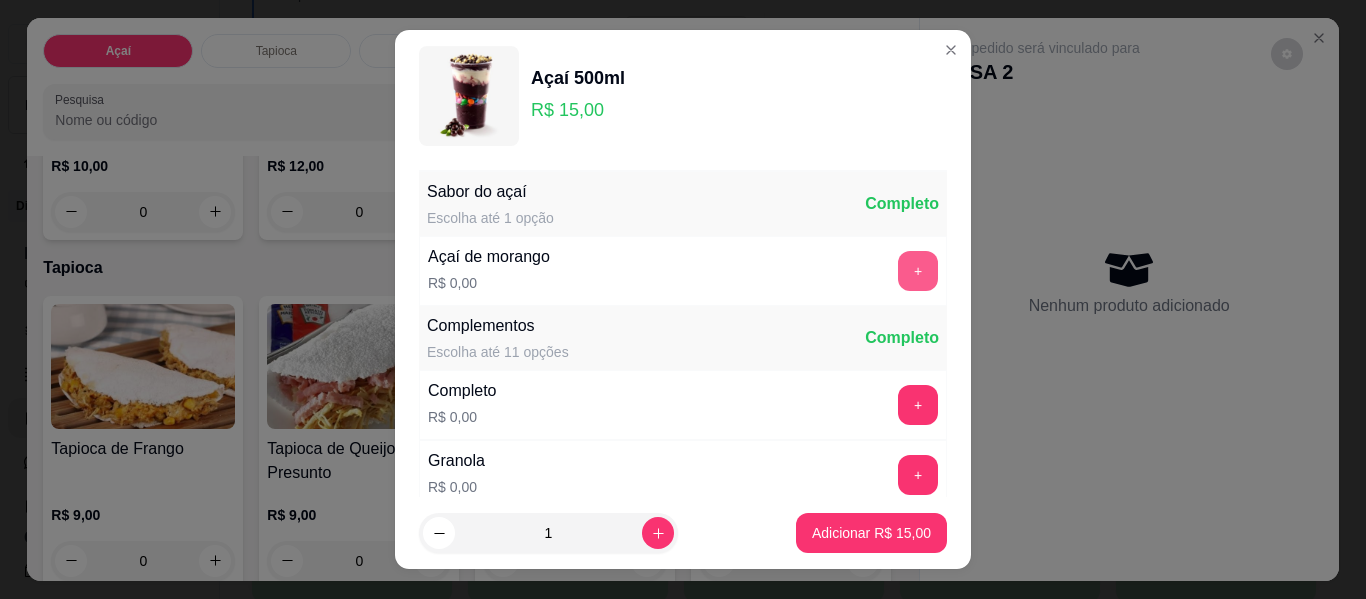 click on "+" at bounding box center (918, 271) 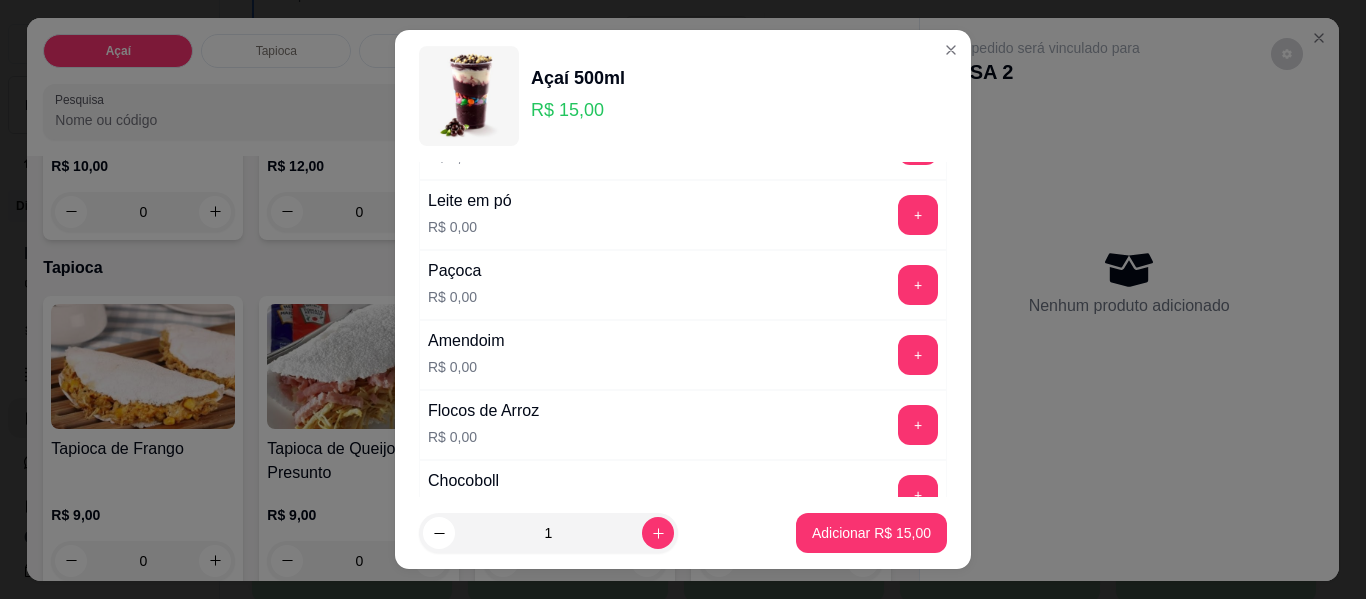 scroll, scrollTop: 500, scrollLeft: 0, axis: vertical 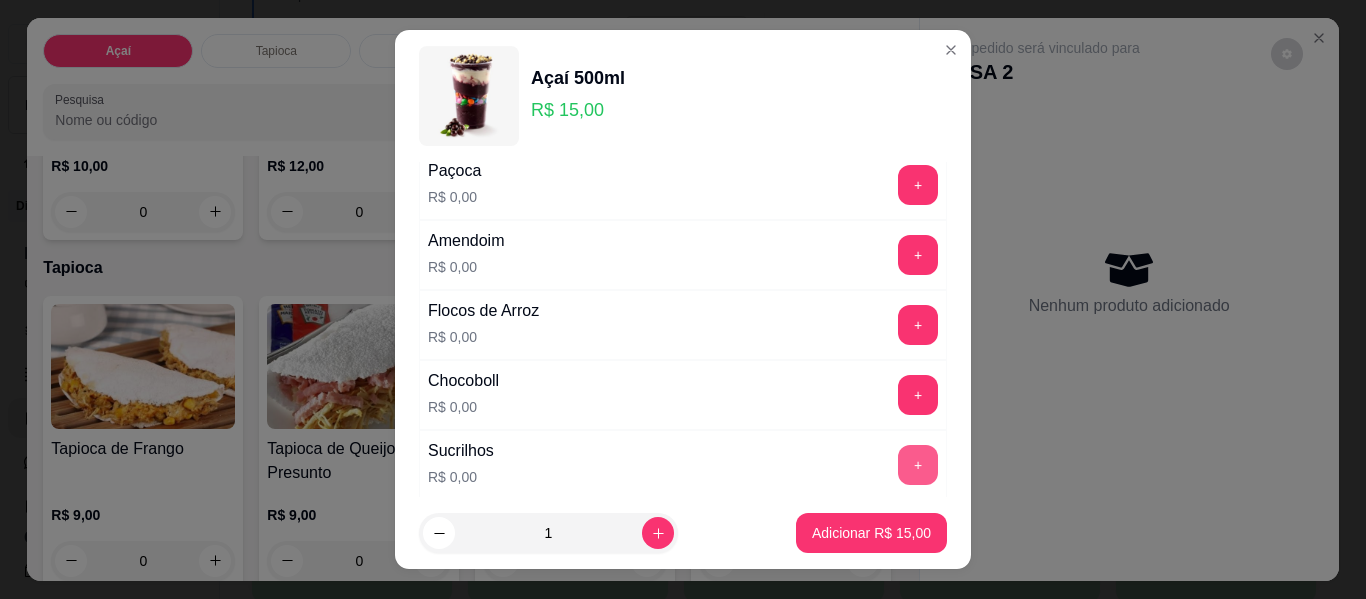 click on "+" at bounding box center (918, 465) 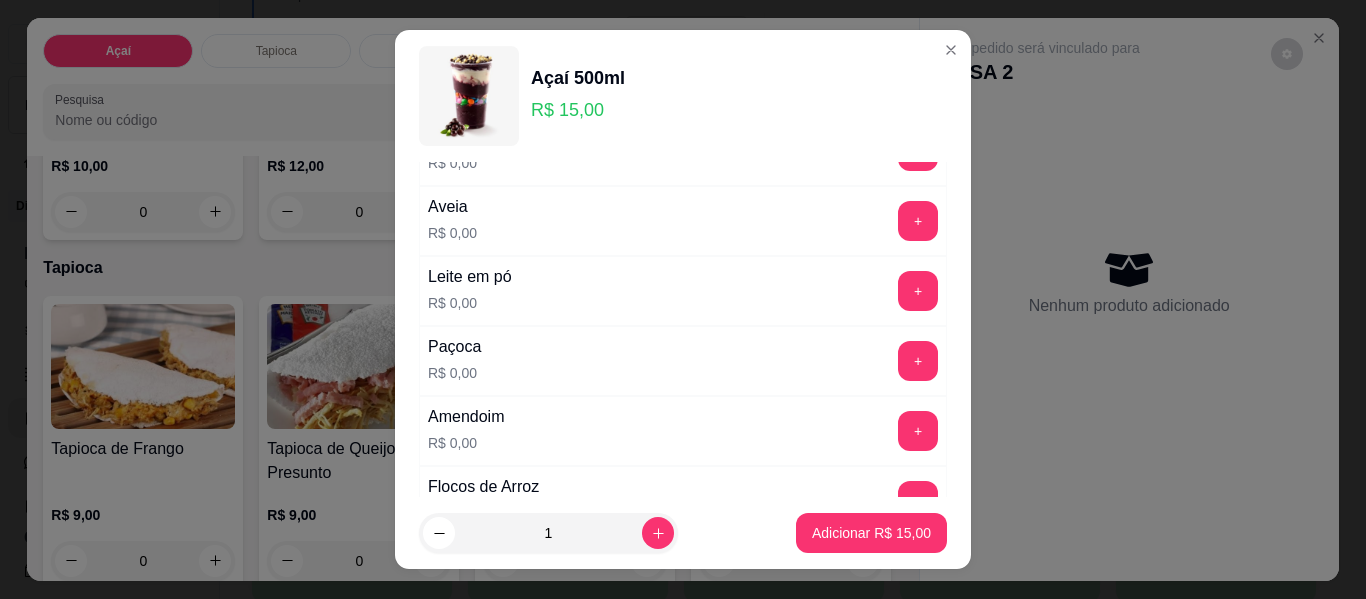 scroll, scrollTop: 300, scrollLeft: 0, axis: vertical 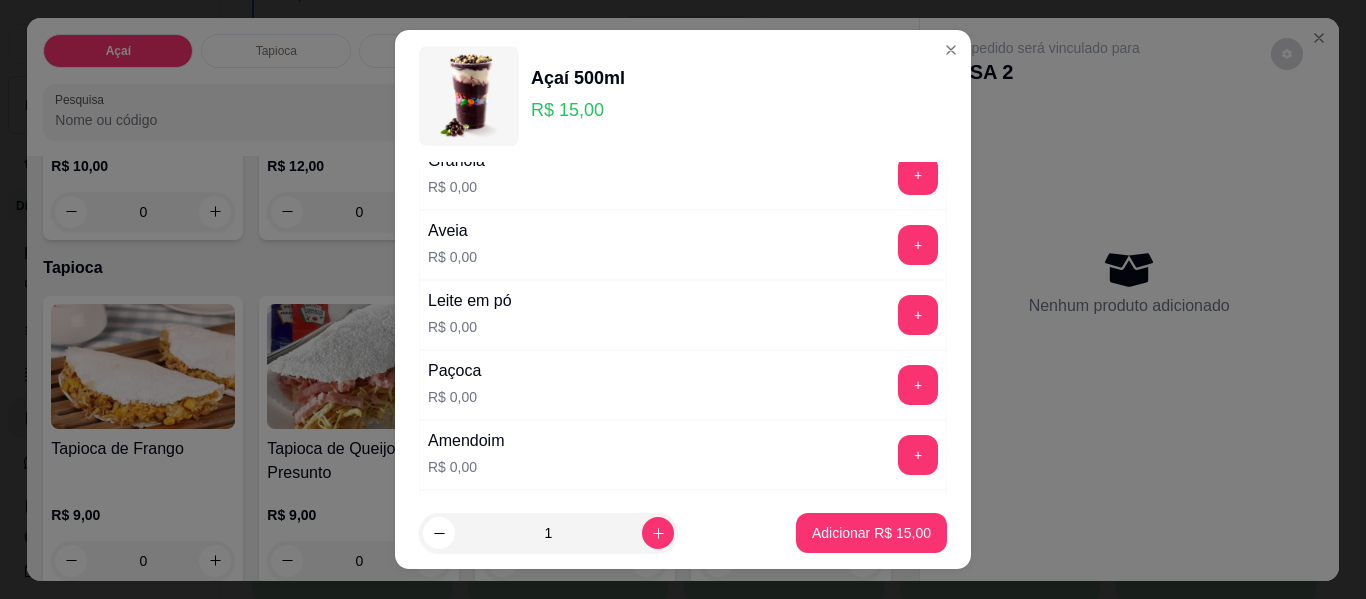 click on "+" at bounding box center [918, 315] 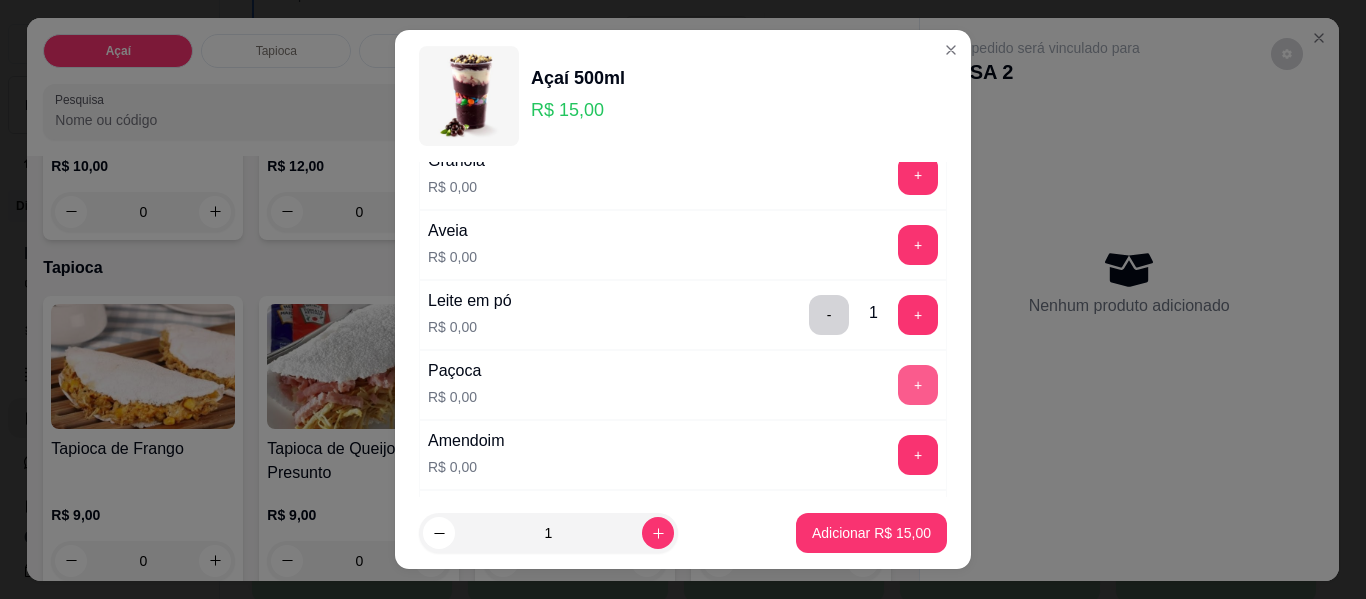 click on "+" at bounding box center (918, 385) 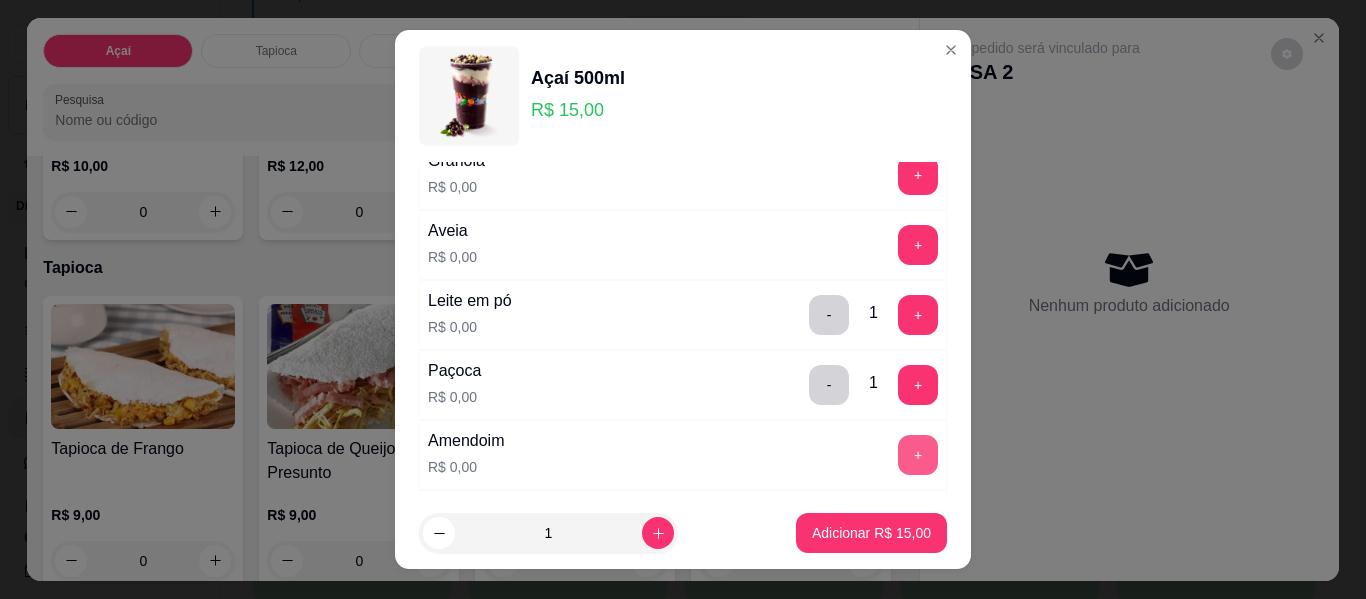 click on "+" at bounding box center (918, 455) 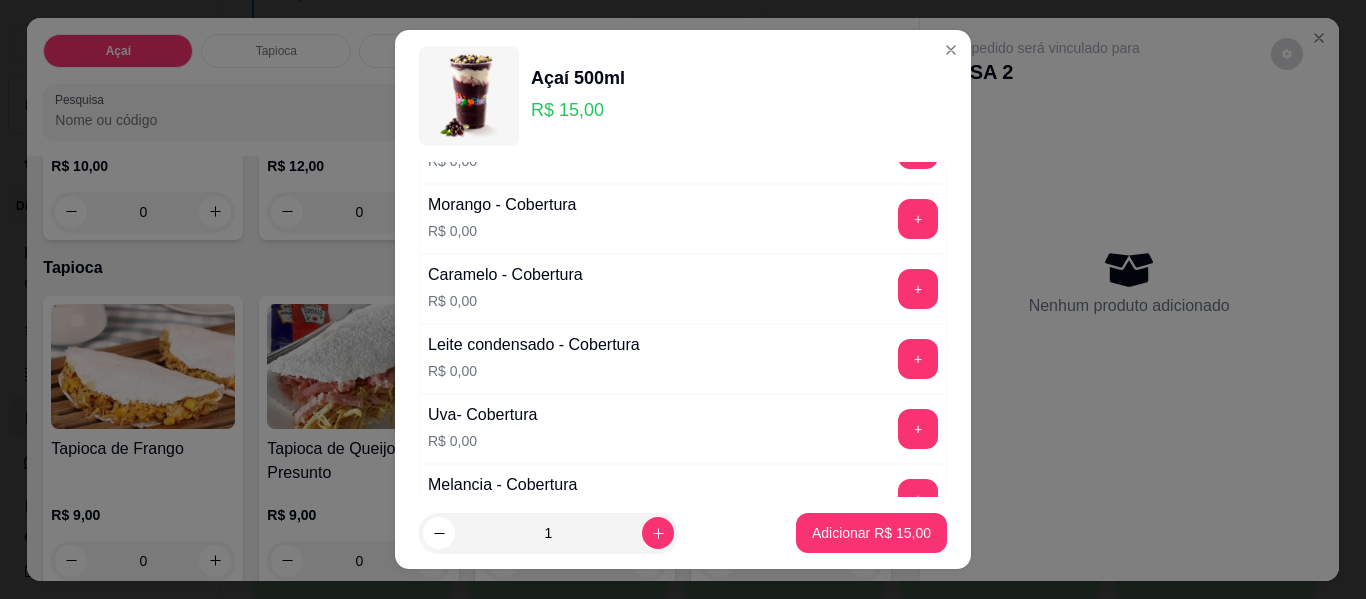 scroll, scrollTop: 1400, scrollLeft: 0, axis: vertical 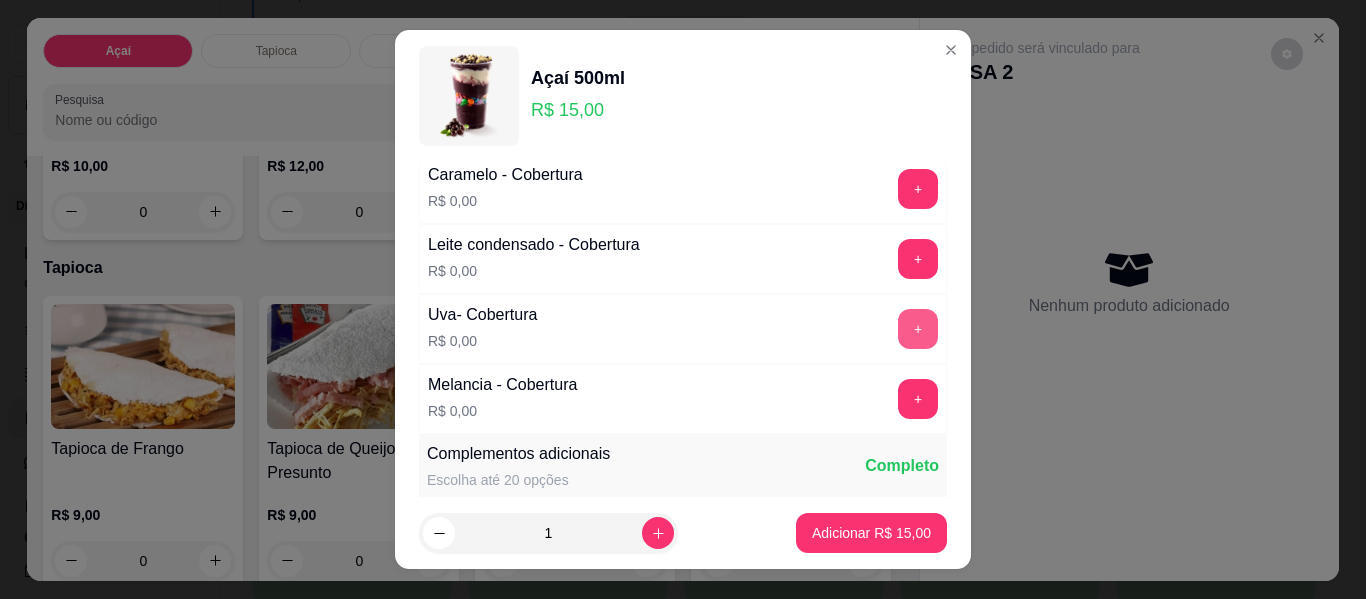 click on "+" at bounding box center (918, 329) 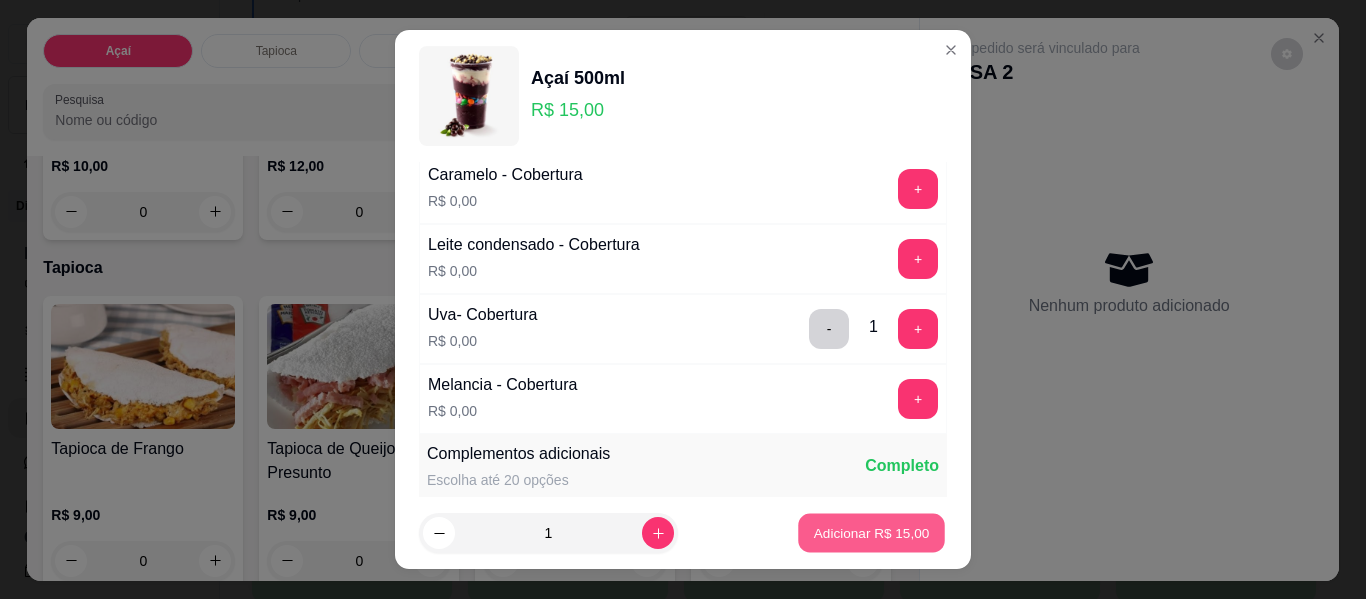 click on "Adicionar   R$ 15,00" at bounding box center (872, 532) 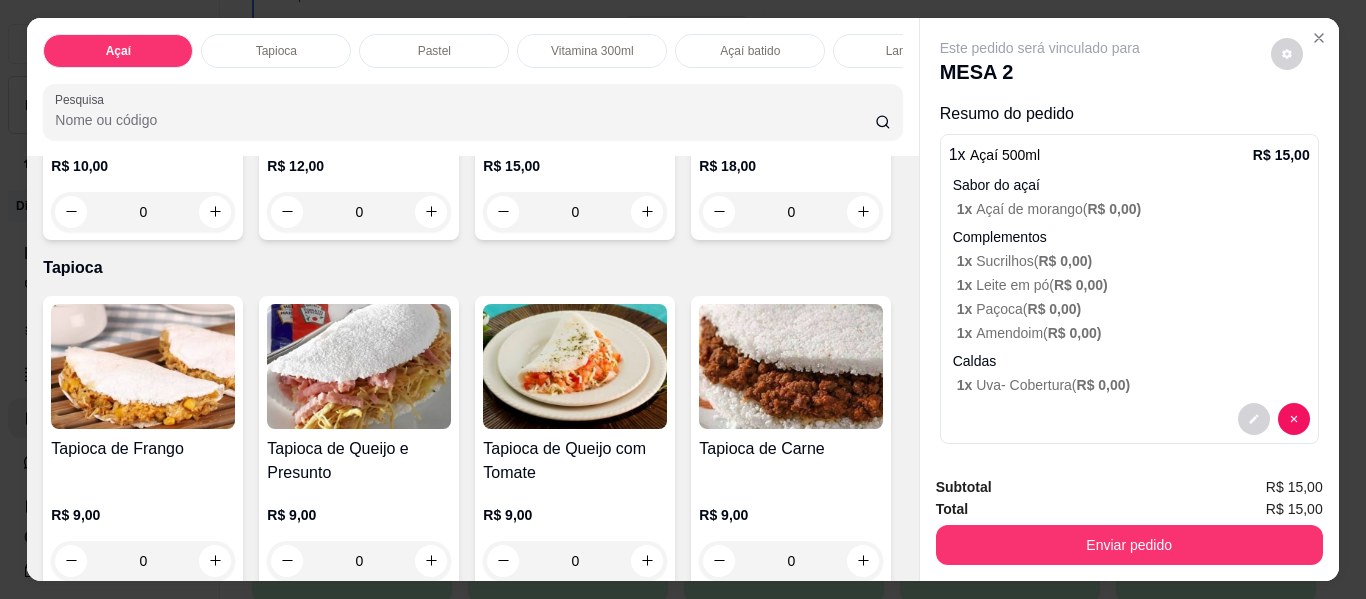 click on "0" at bounding box center (359, 212) 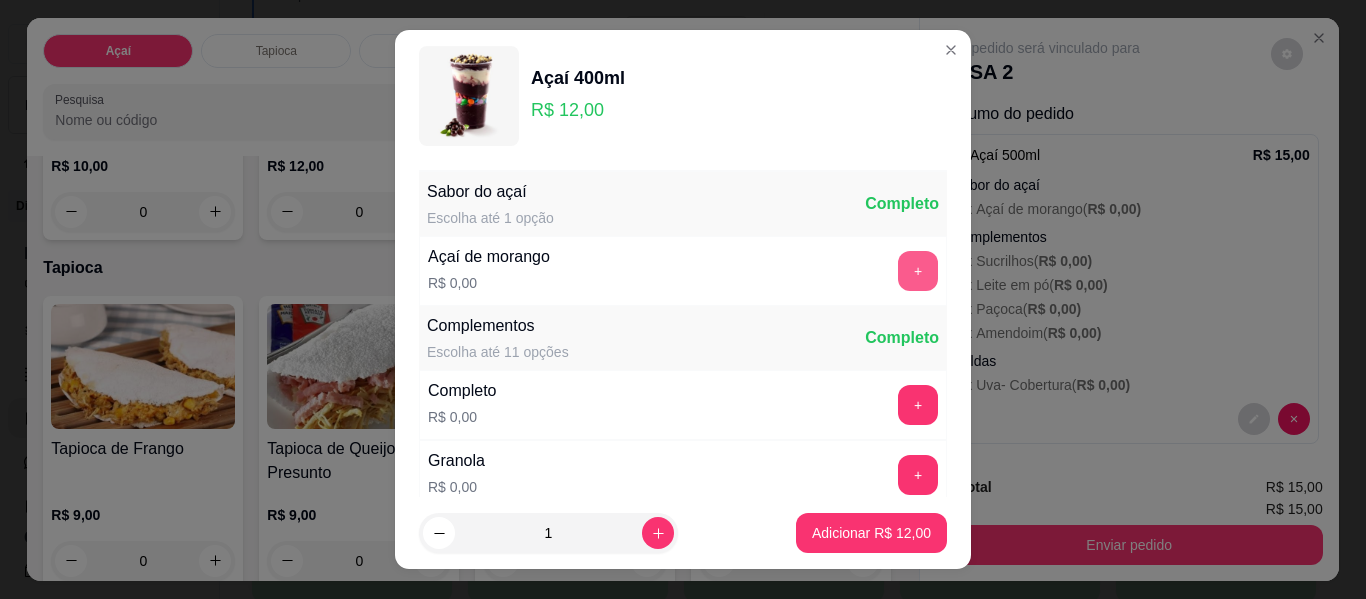 click on "+" at bounding box center [918, 271] 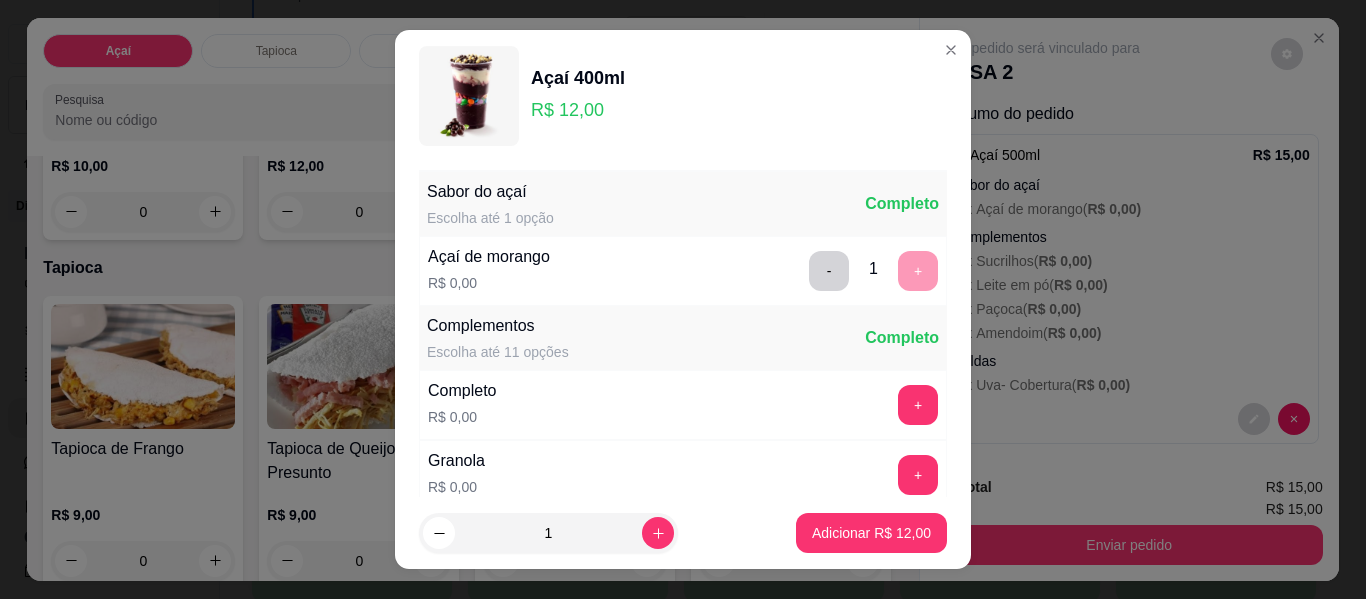 click on "- 1 +" at bounding box center (873, 271) 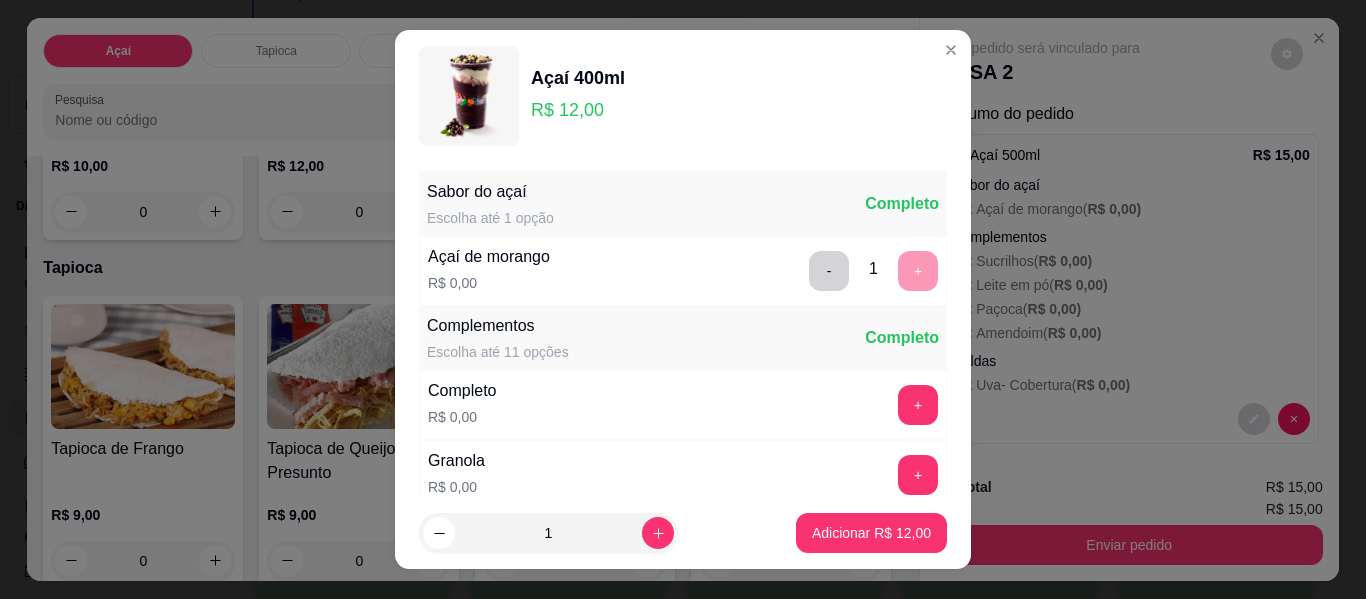 scroll, scrollTop: 100, scrollLeft: 0, axis: vertical 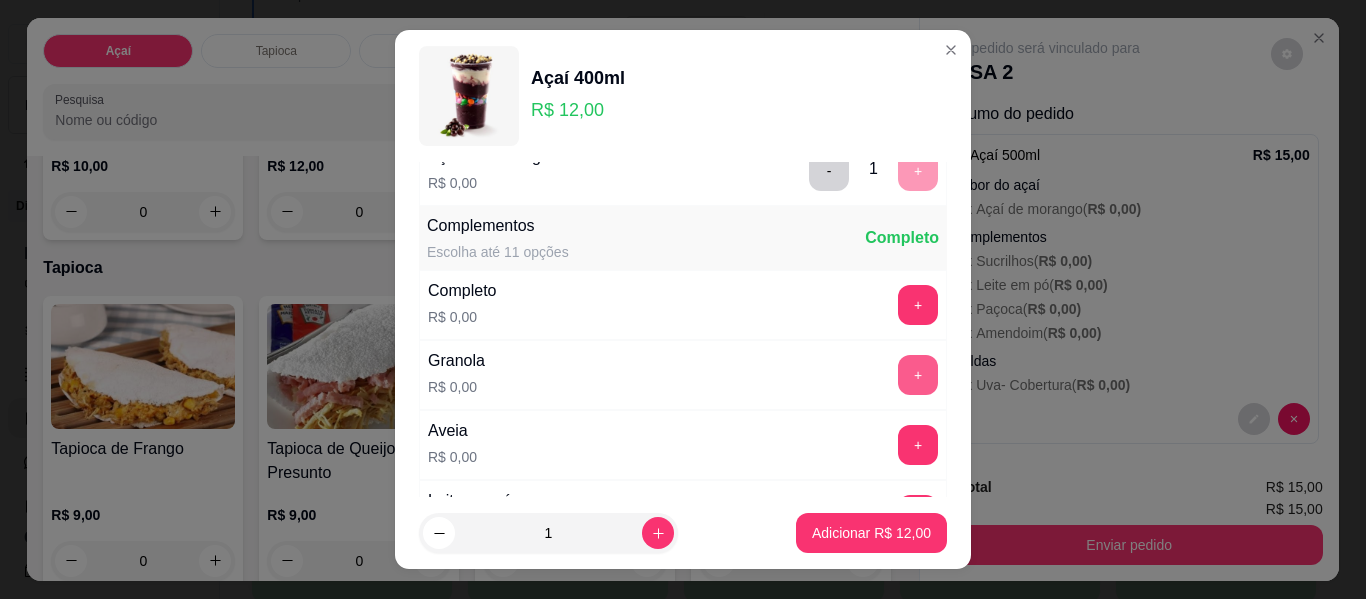 click on "+" at bounding box center [918, 375] 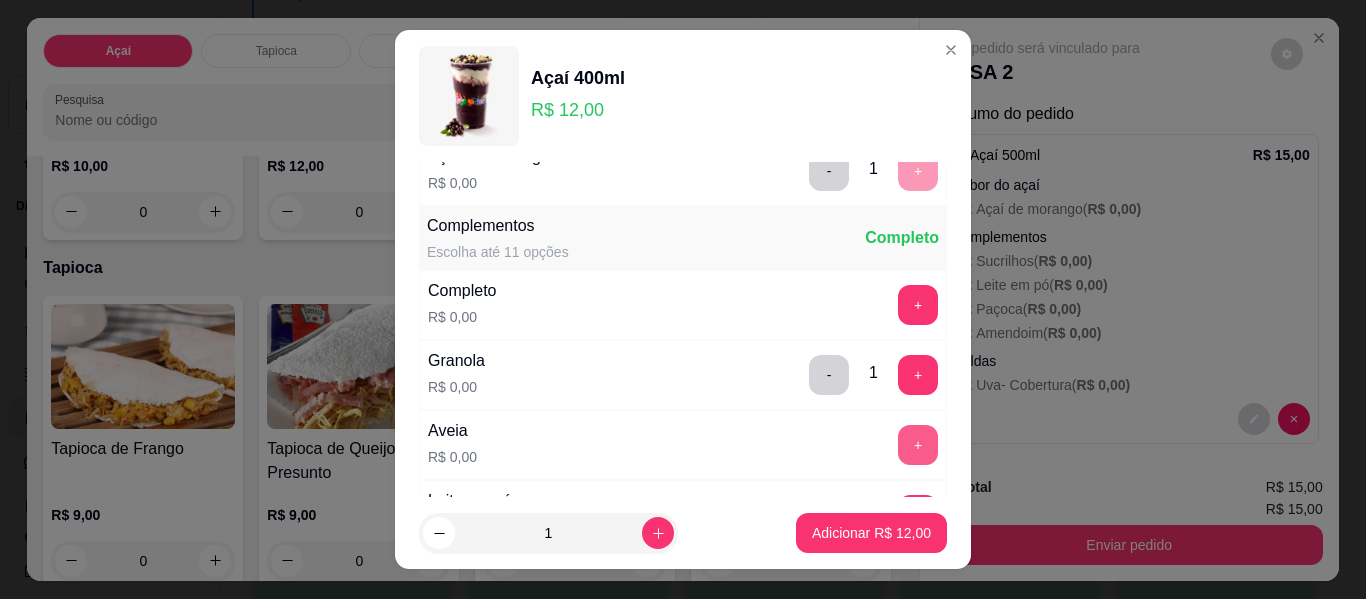 click on "+" at bounding box center (918, 445) 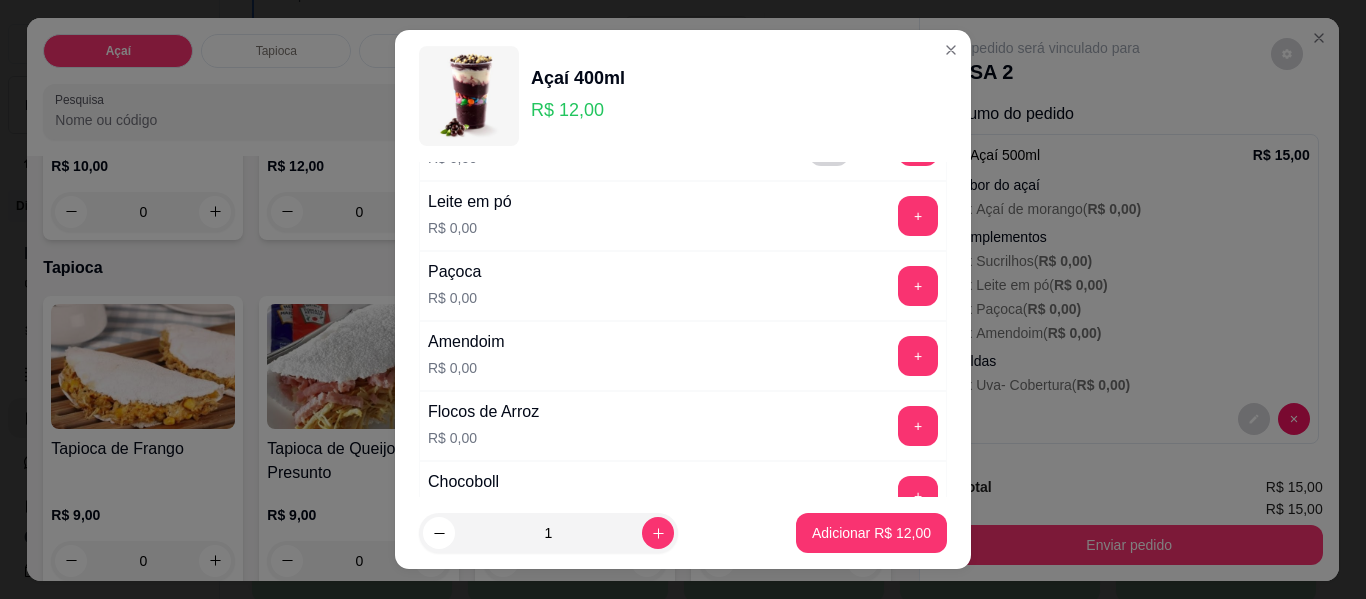 scroll, scrollTop: 400, scrollLeft: 0, axis: vertical 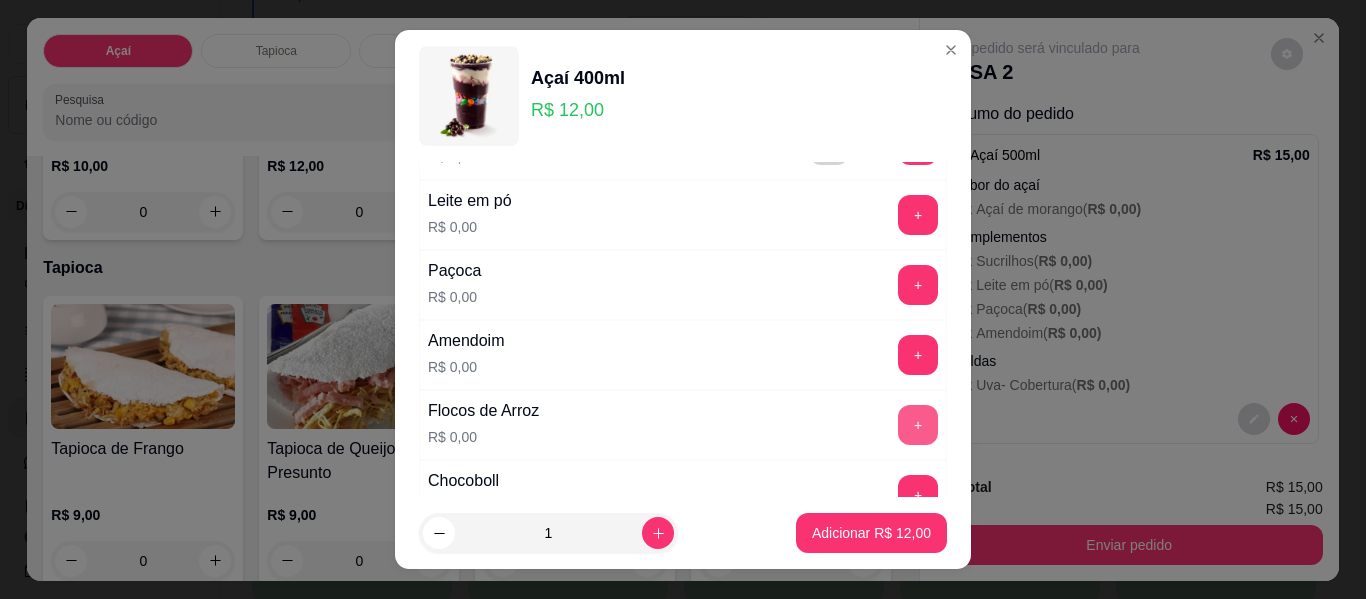 click on "+" at bounding box center [918, 425] 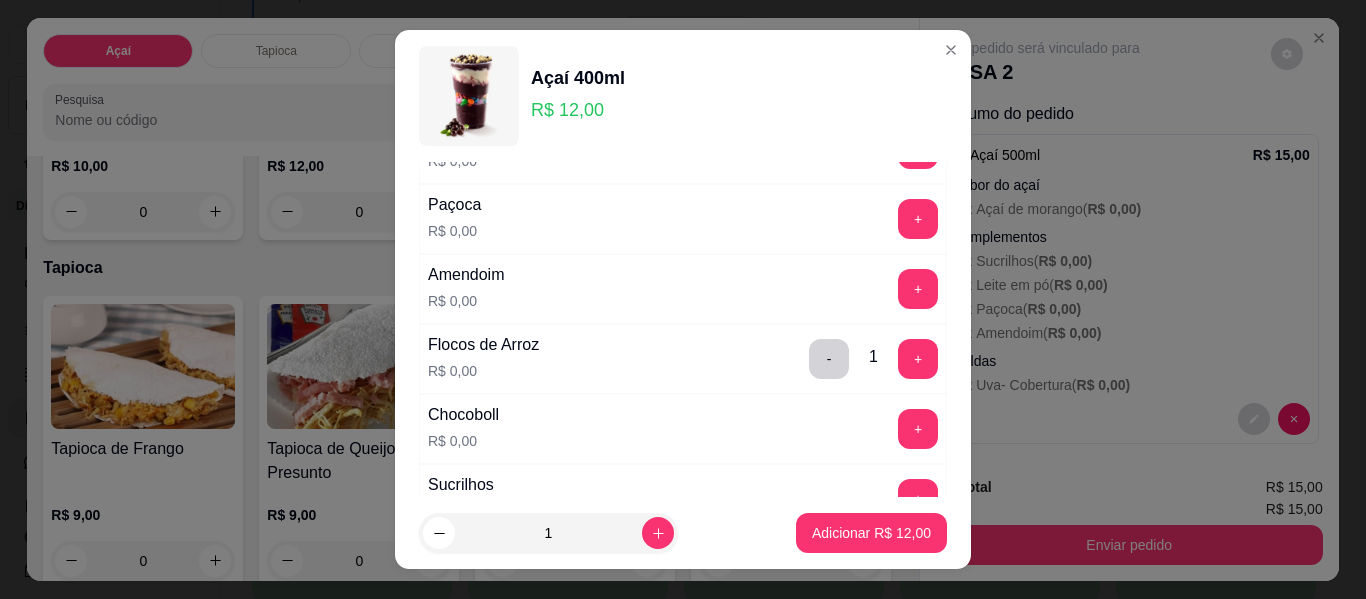 scroll, scrollTop: 500, scrollLeft: 0, axis: vertical 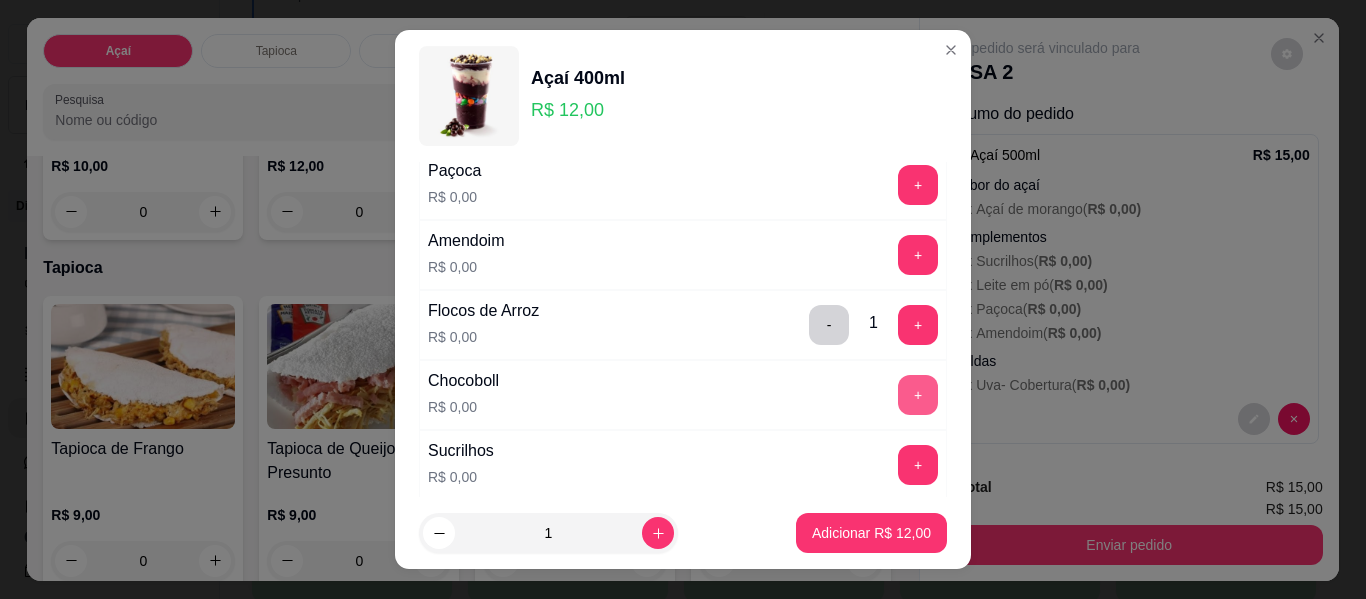click on "+" at bounding box center (918, 395) 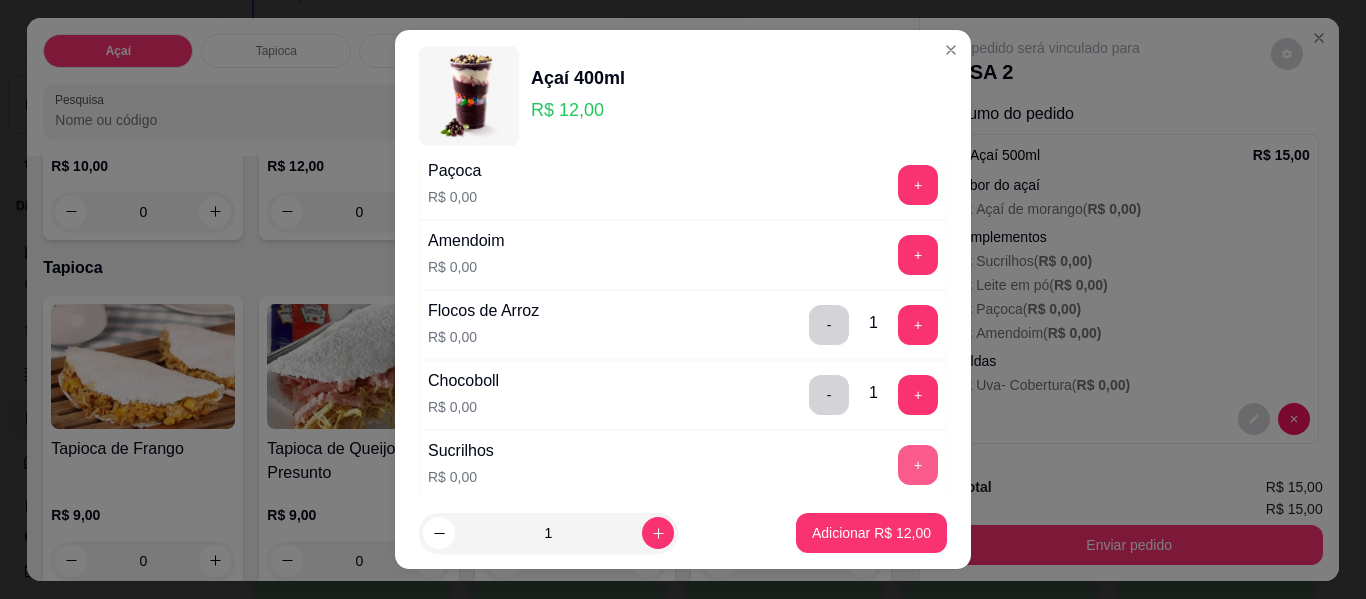 click on "+" at bounding box center (918, 465) 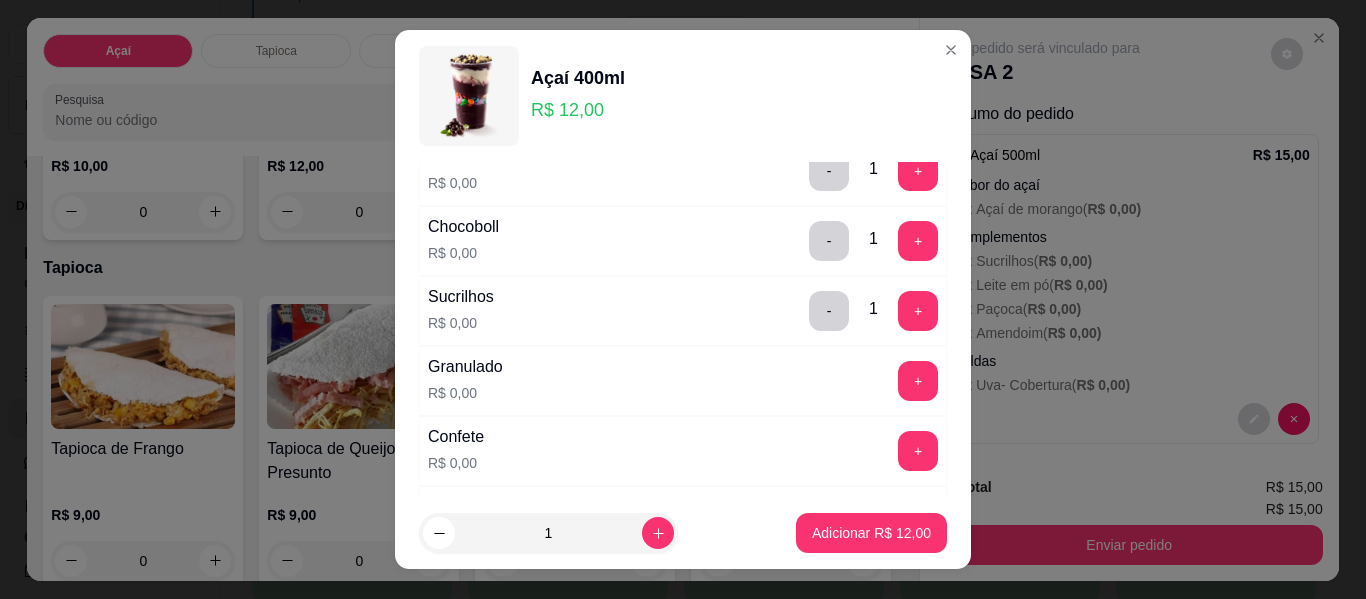 scroll, scrollTop: 700, scrollLeft: 0, axis: vertical 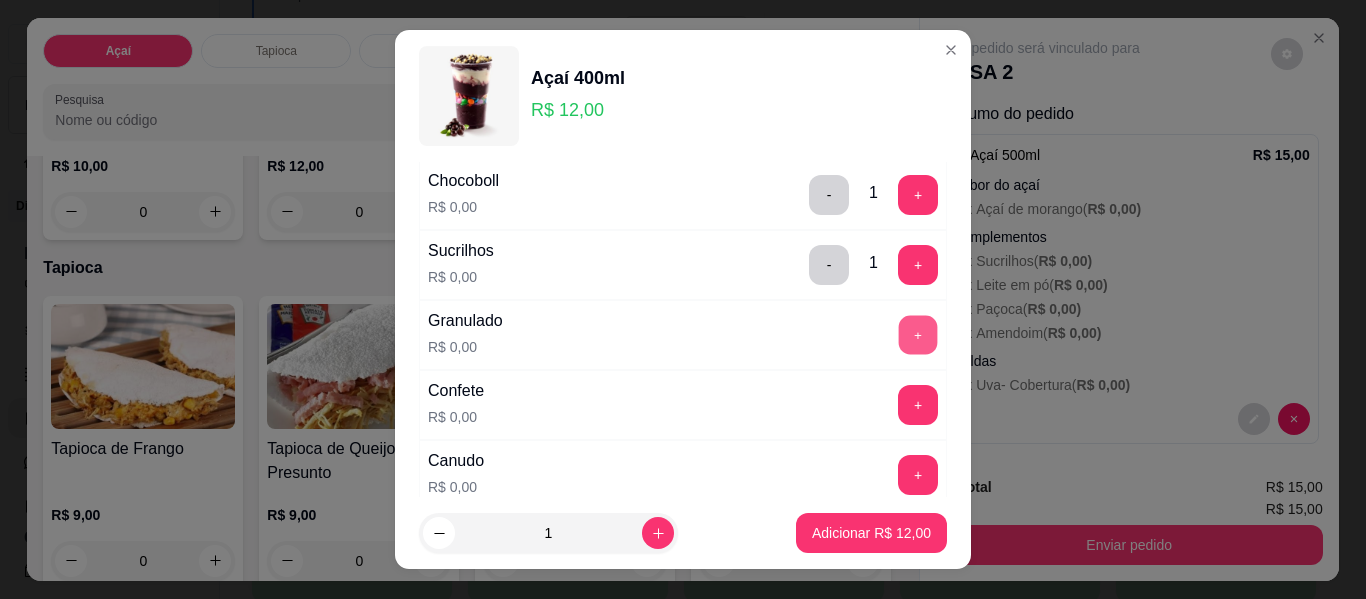 click on "+" at bounding box center [918, 335] 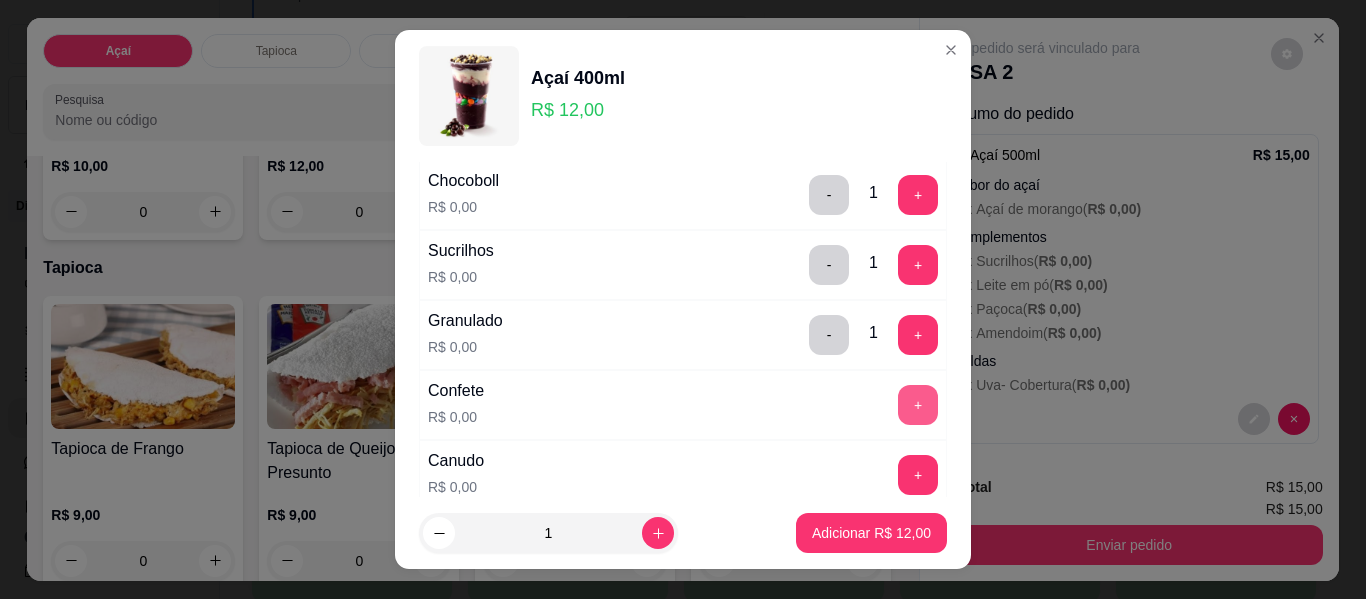 click on "+" at bounding box center [918, 405] 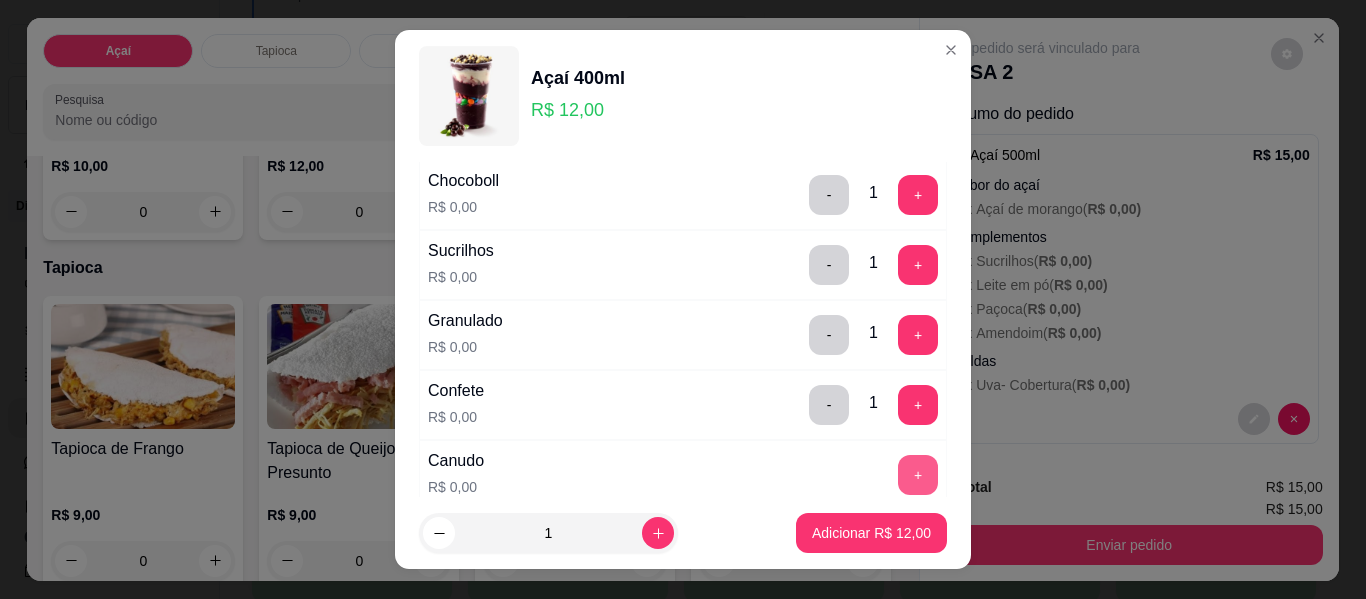 click on "+" at bounding box center (918, 475) 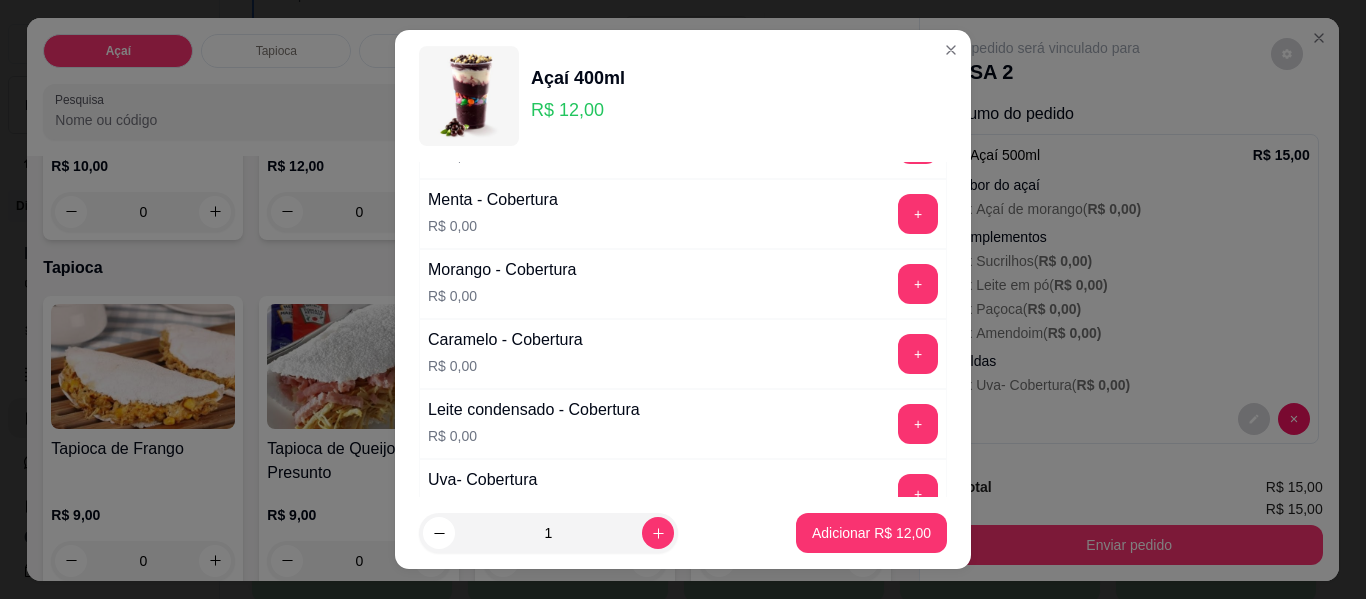 scroll, scrollTop: 1200, scrollLeft: 0, axis: vertical 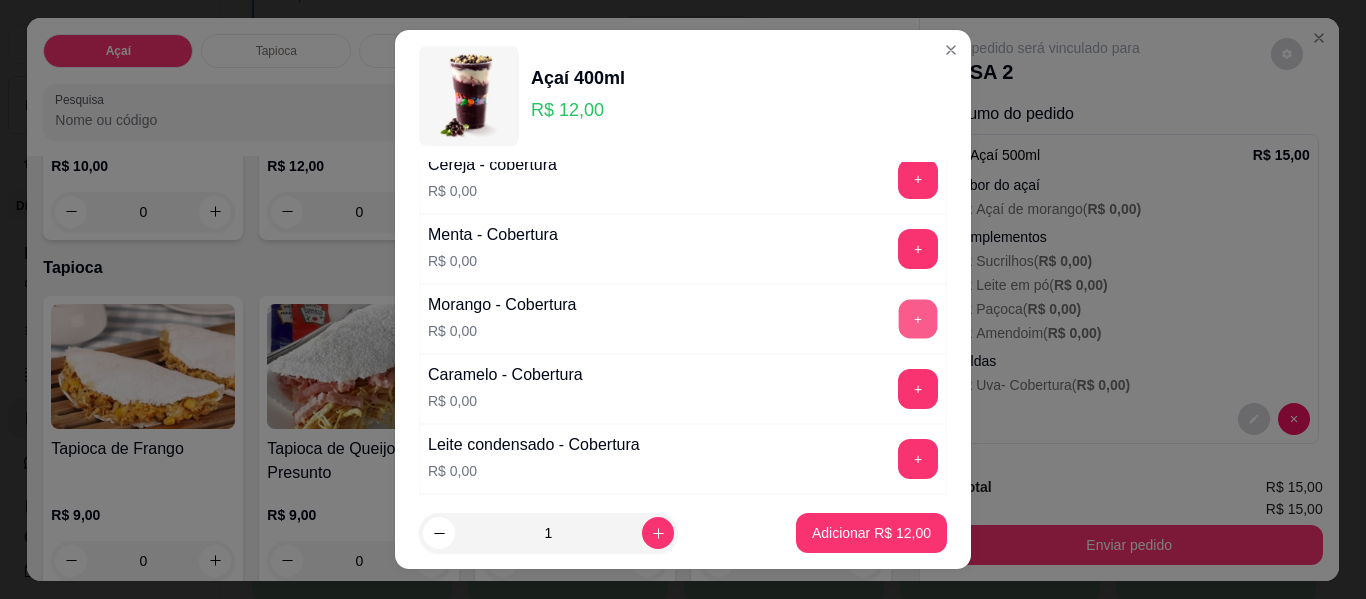 click on "+" at bounding box center (918, 319) 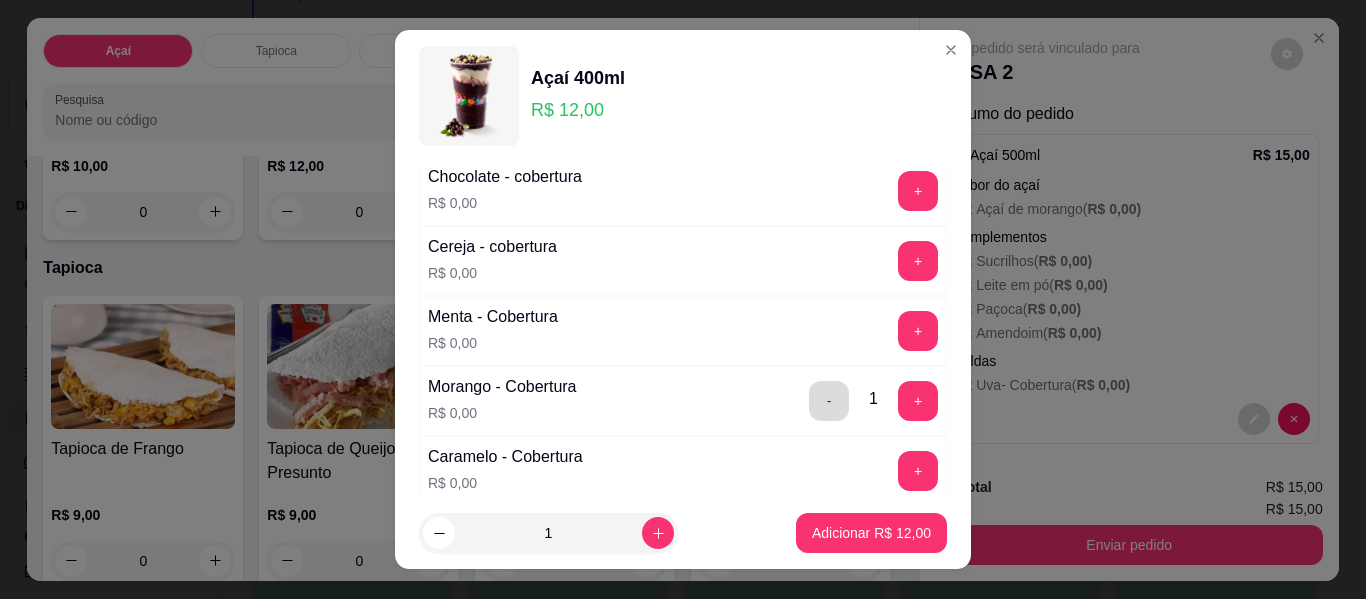 scroll, scrollTop: 1100, scrollLeft: 0, axis: vertical 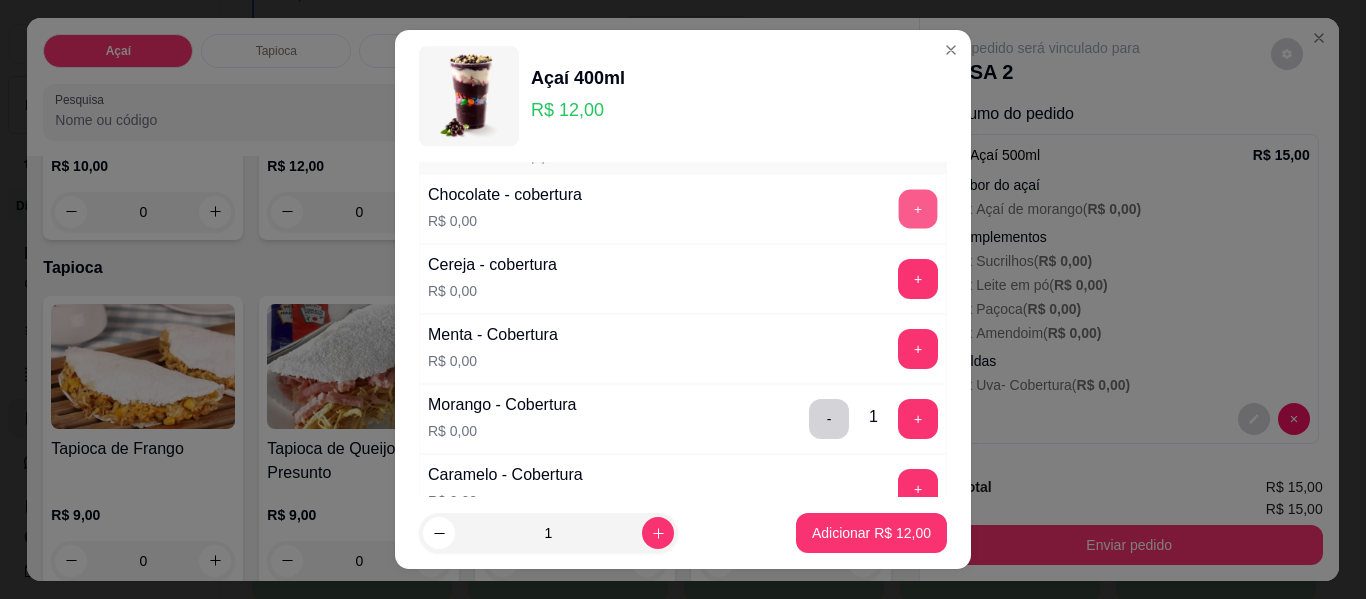 click on "+" at bounding box center [918, 209] 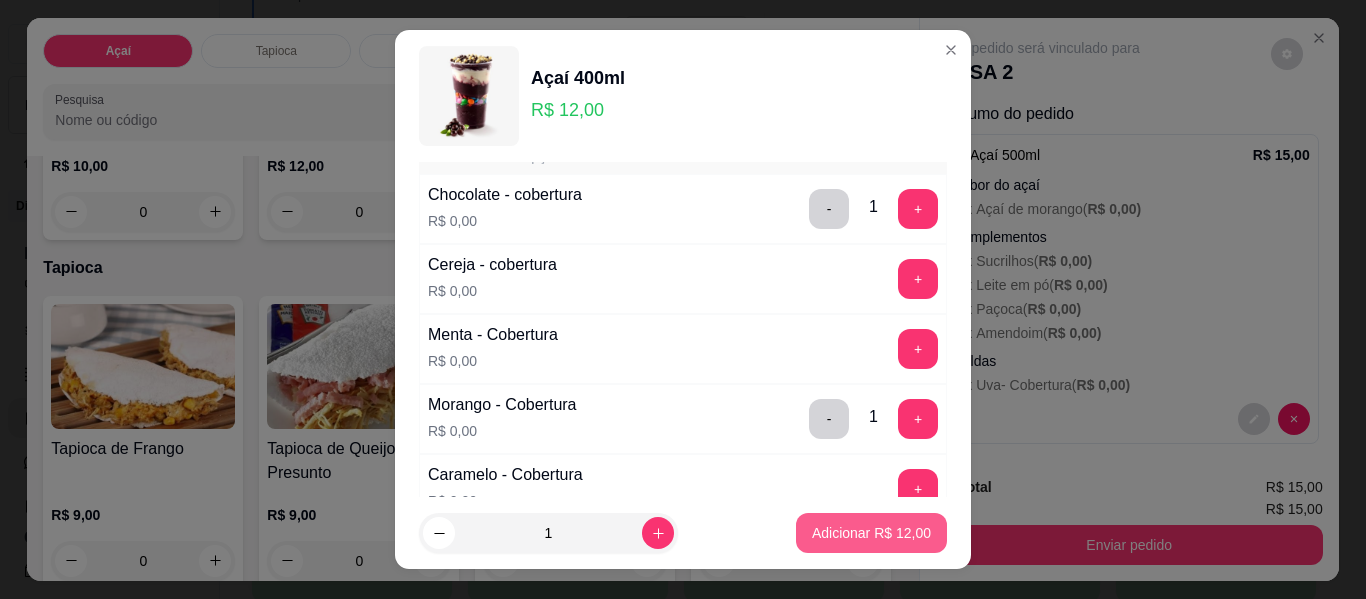 click on "Adicionar   R$ 12,00" at bounding box center [871, 533] 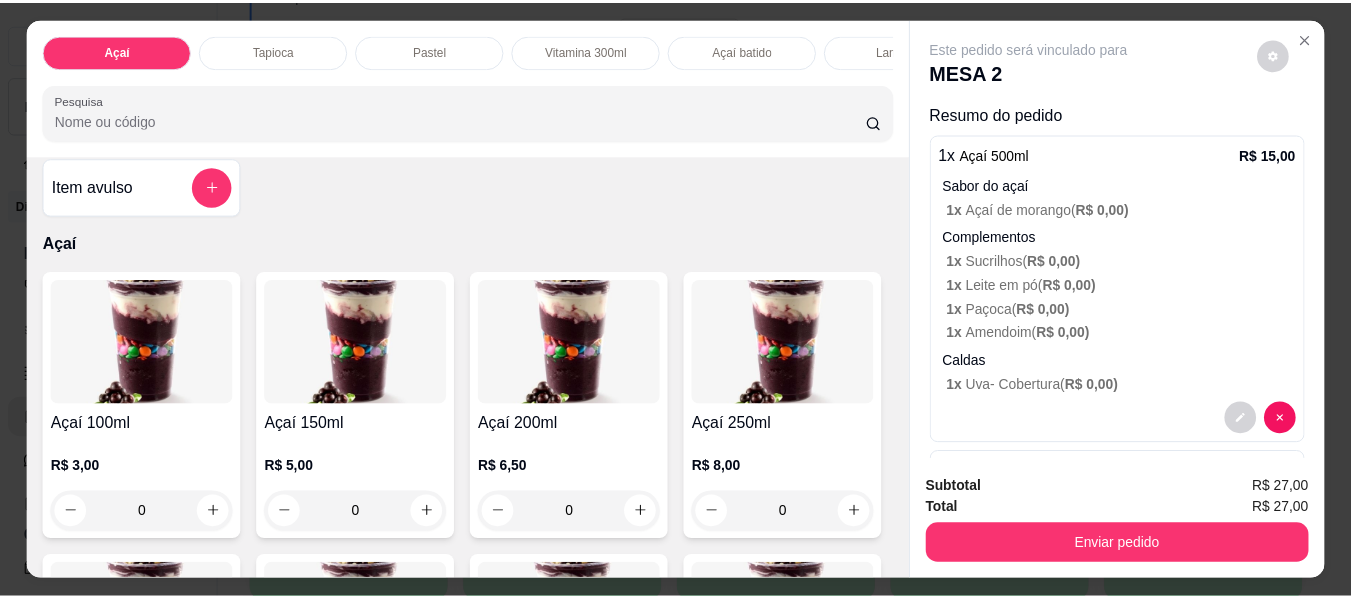 scroll, scrollTop: 0, scrollLeft: 0, axis: both 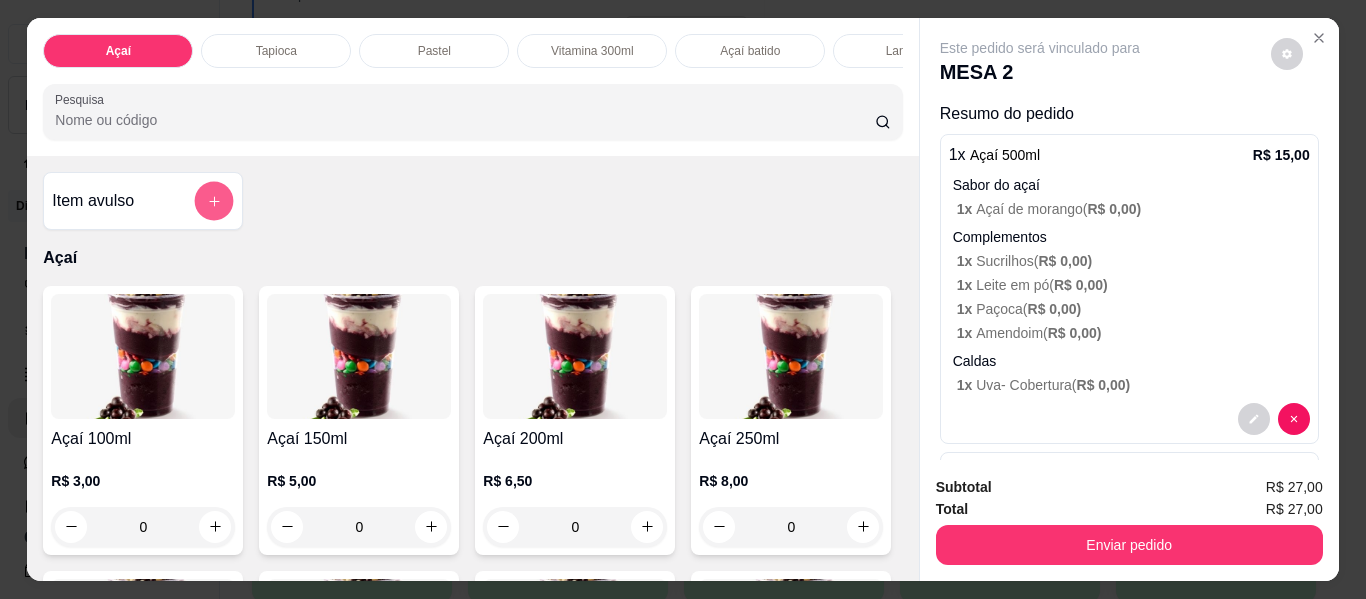 click 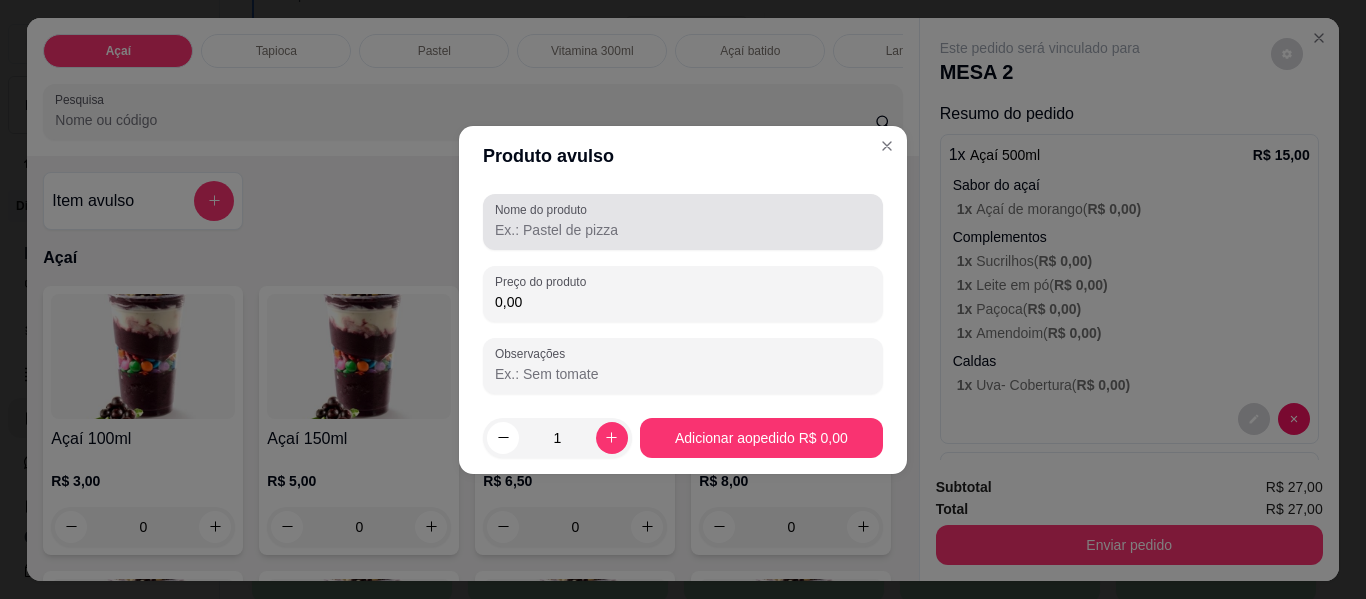 click on "Nome do produto" at bounding box center (683, 230) 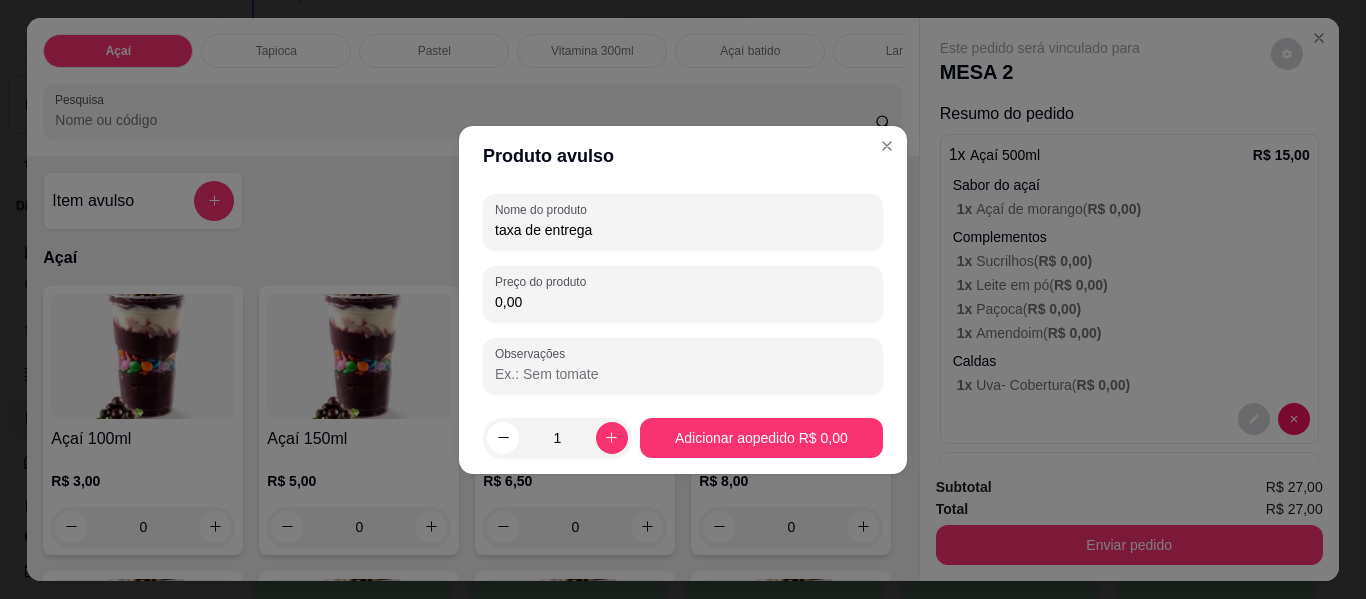 type on "taxa de entrega" 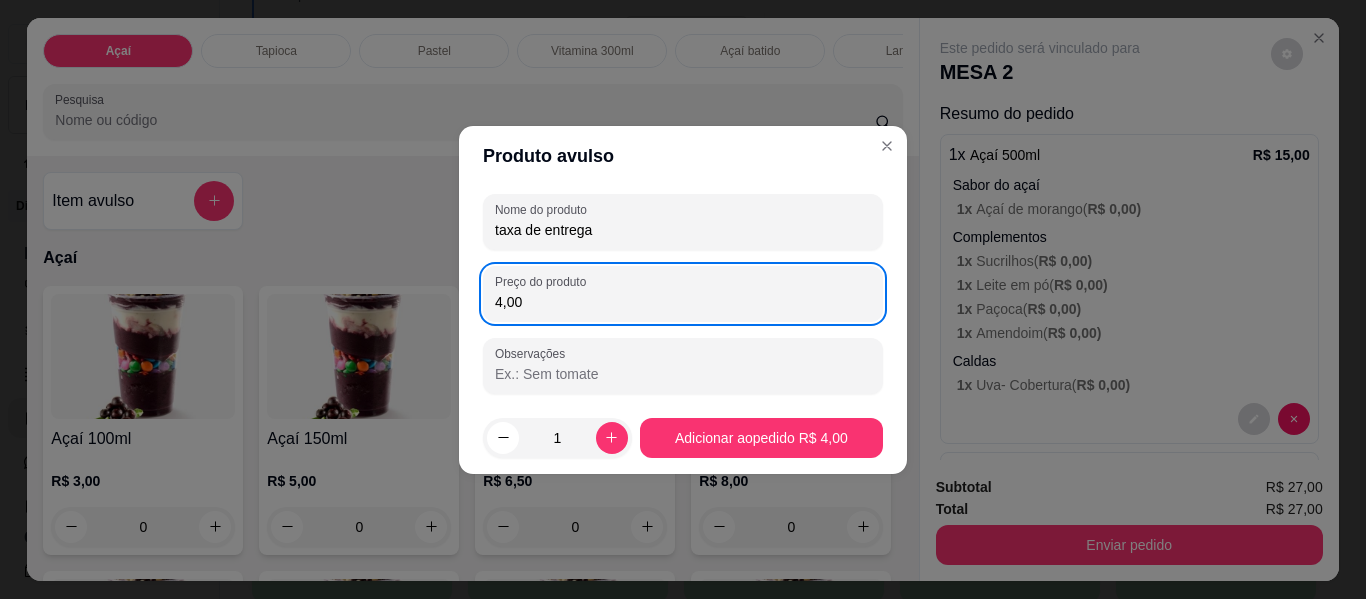 type on "4,00" 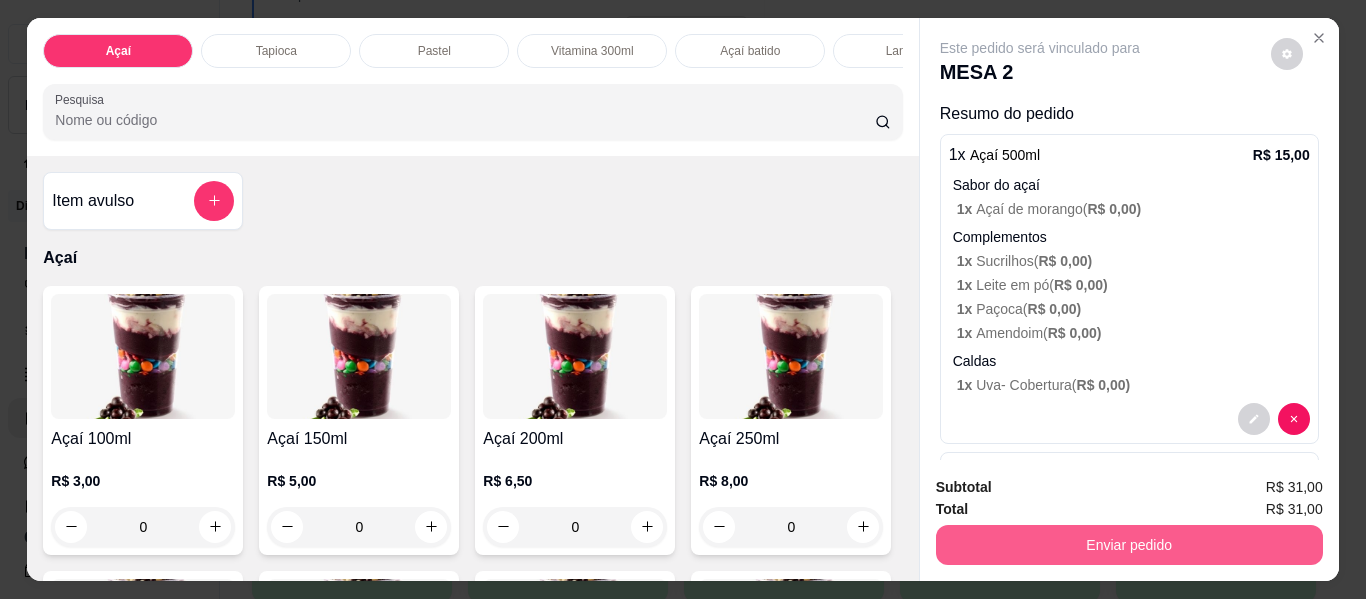 click on "Enviar pedido" at bounding box center [1129, 545] 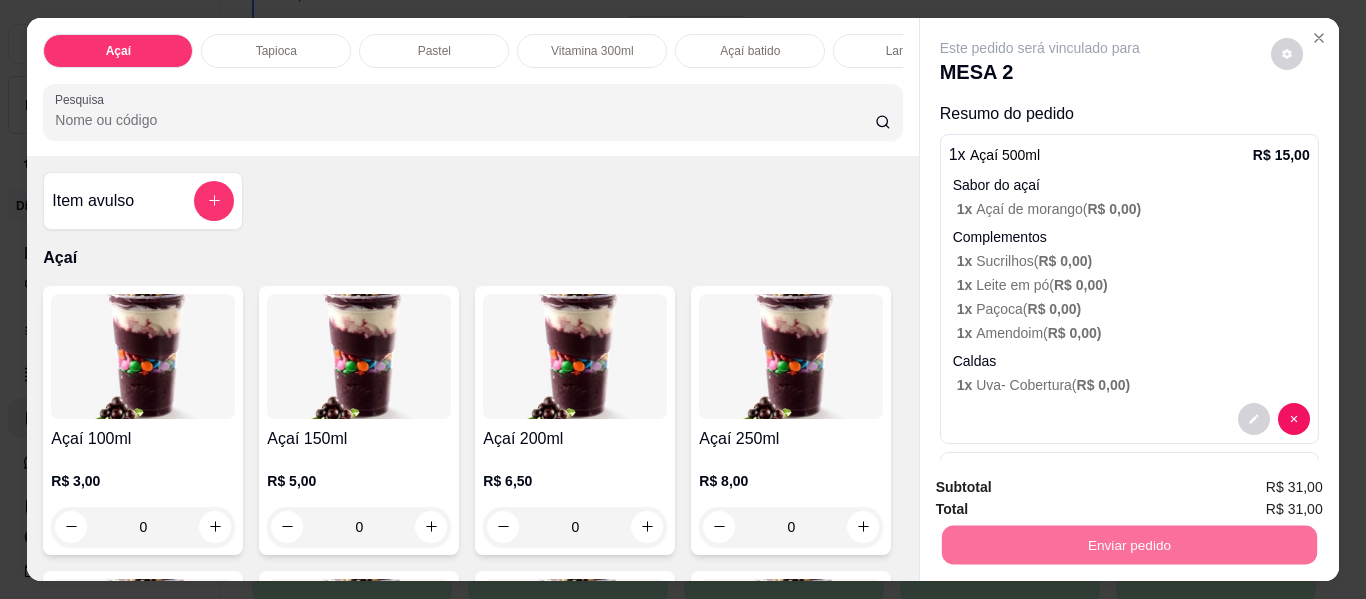 click on "Não registrar e enviar pedido" at bounding box center [1063, 488] 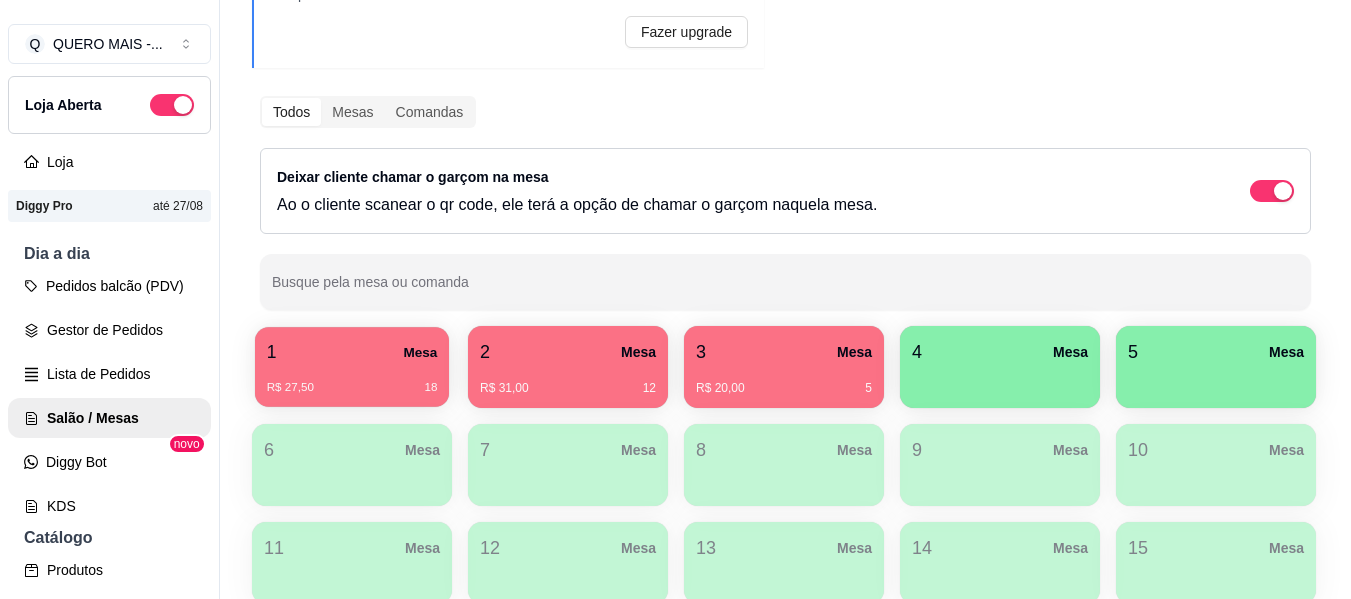 click on "1 Mesa" at bounding box center (352, 352) 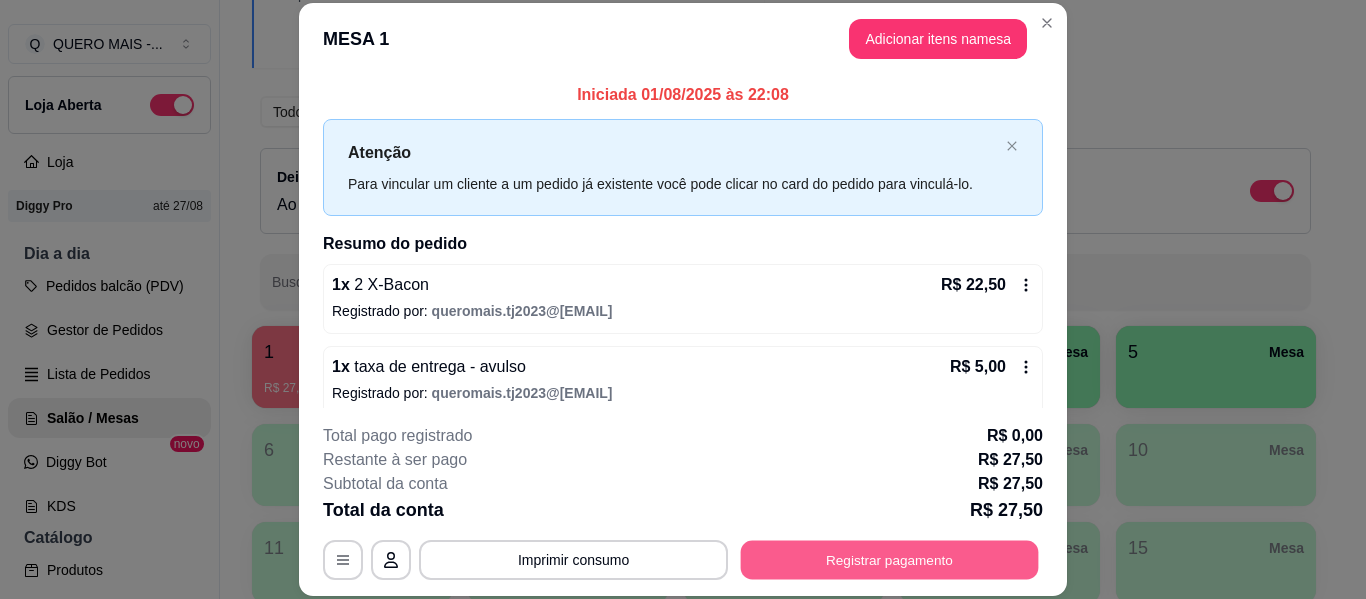 click on "Registrar pagamento" at bounding box center (890, 560) 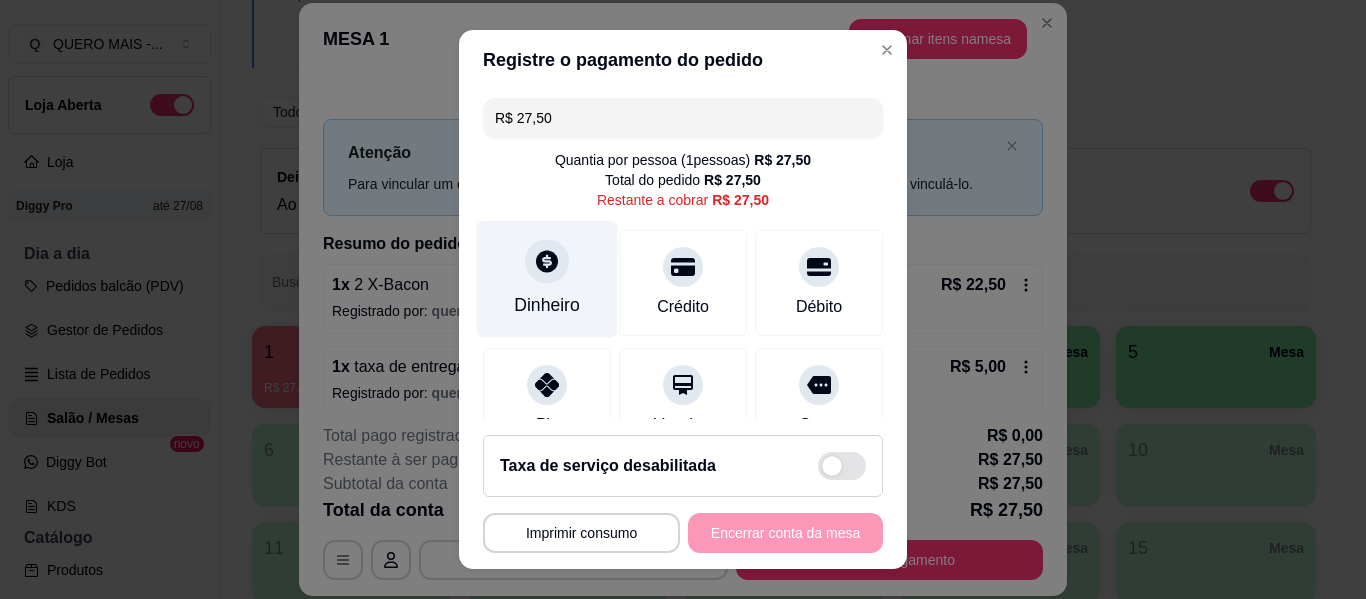 click 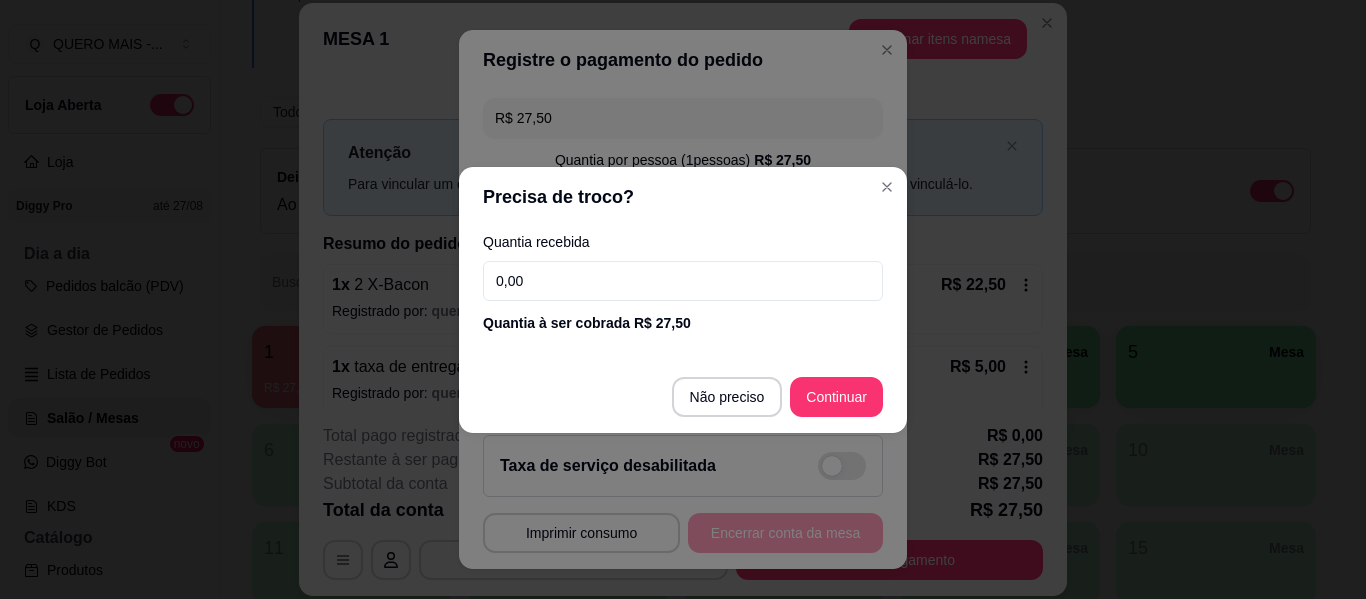 click on "0,00" at bounding box center (683, 281) 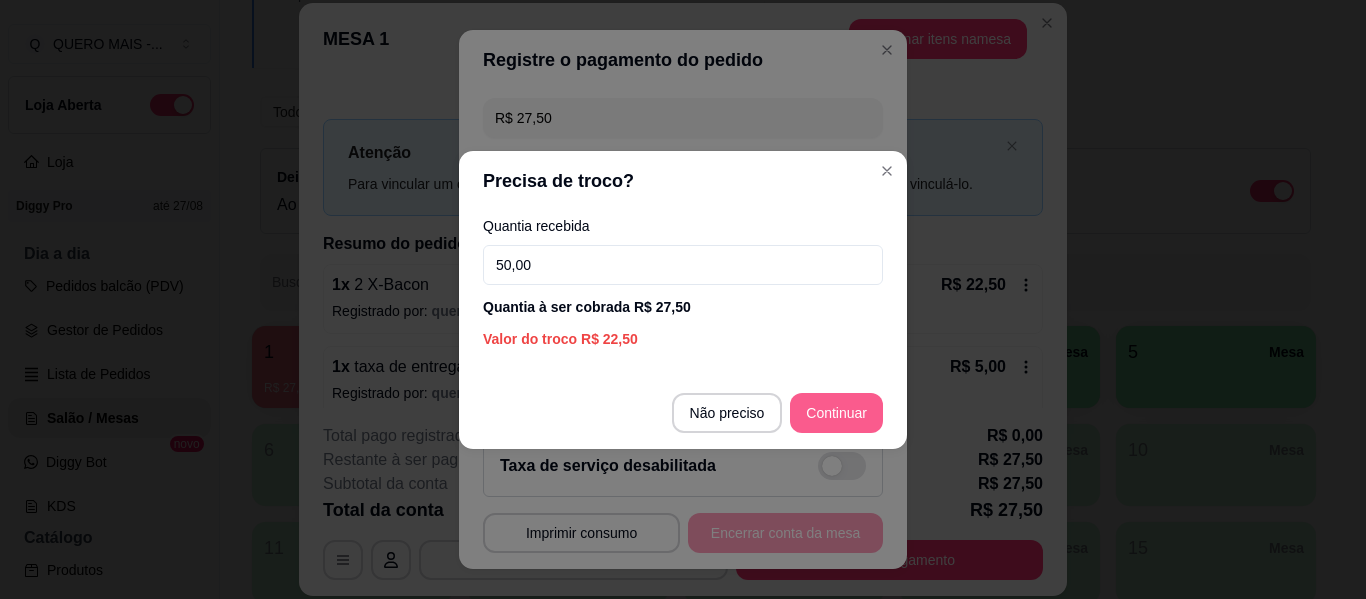 type on "50,00" 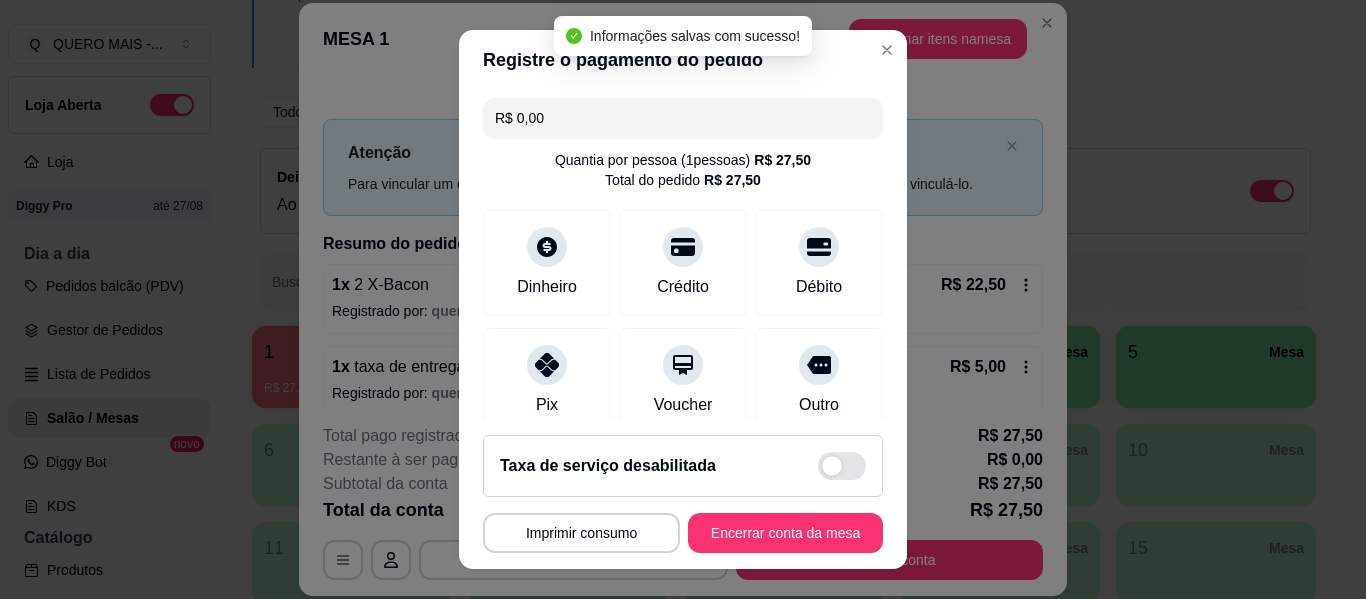 type on "R$ 0,00" 